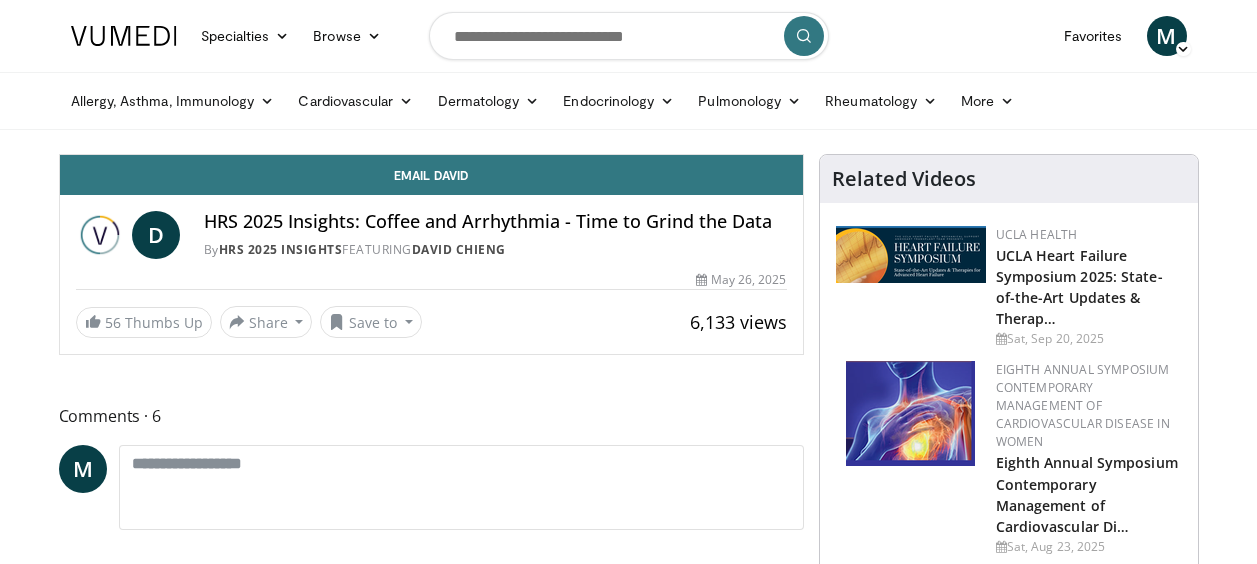 scroll, scrollTop: 0, scrollLeft: 0, axis: both 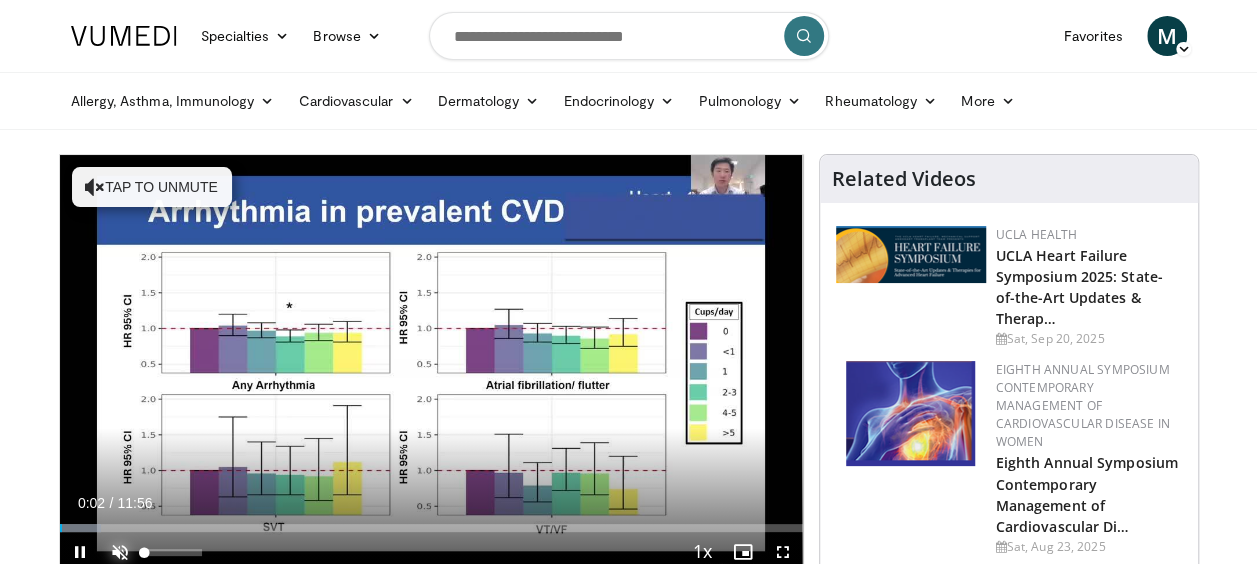 click at bounding box center [120, 552] 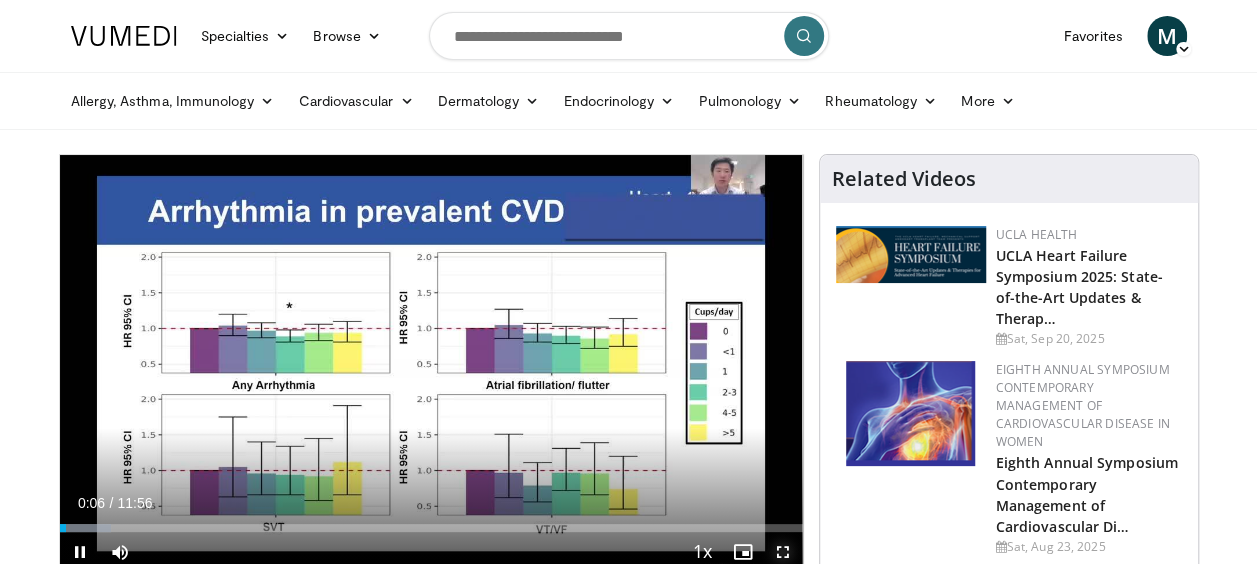 click at bounding box center (783, 552) 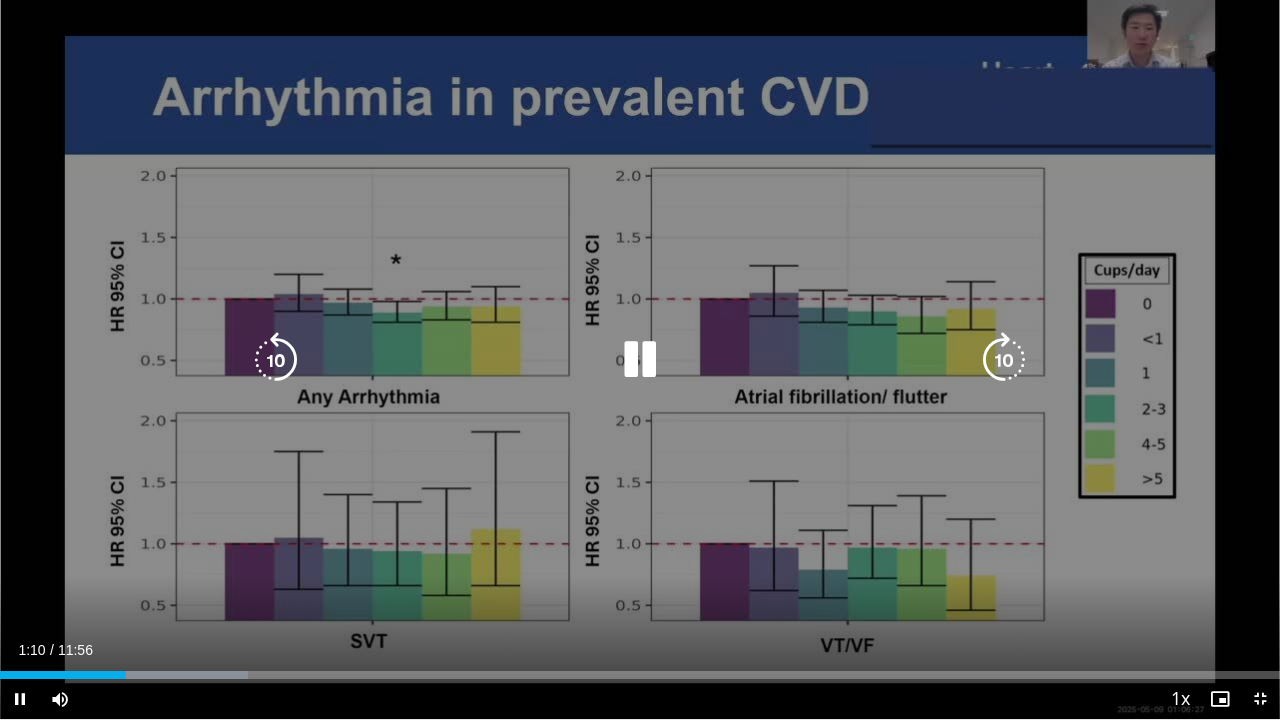 click on "10 seconds
Tap to unmute" at bounding box center [640, 359] 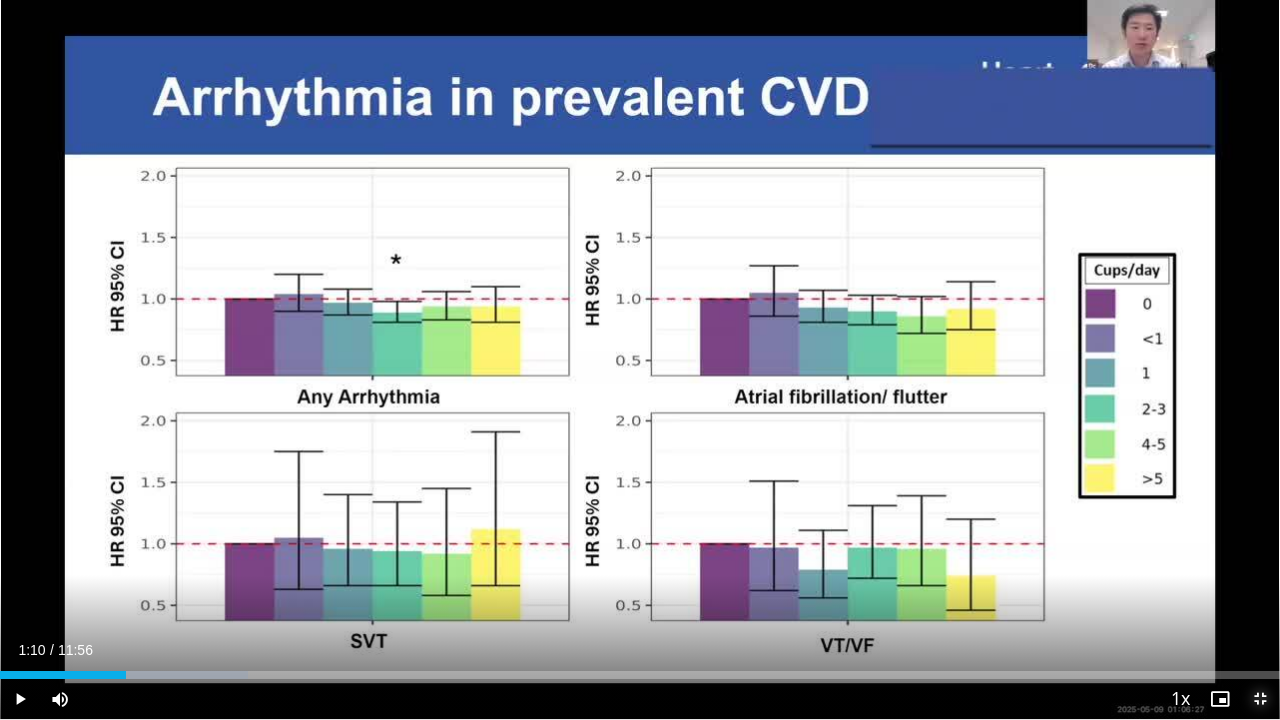 click at bounding box center [1260, 699] 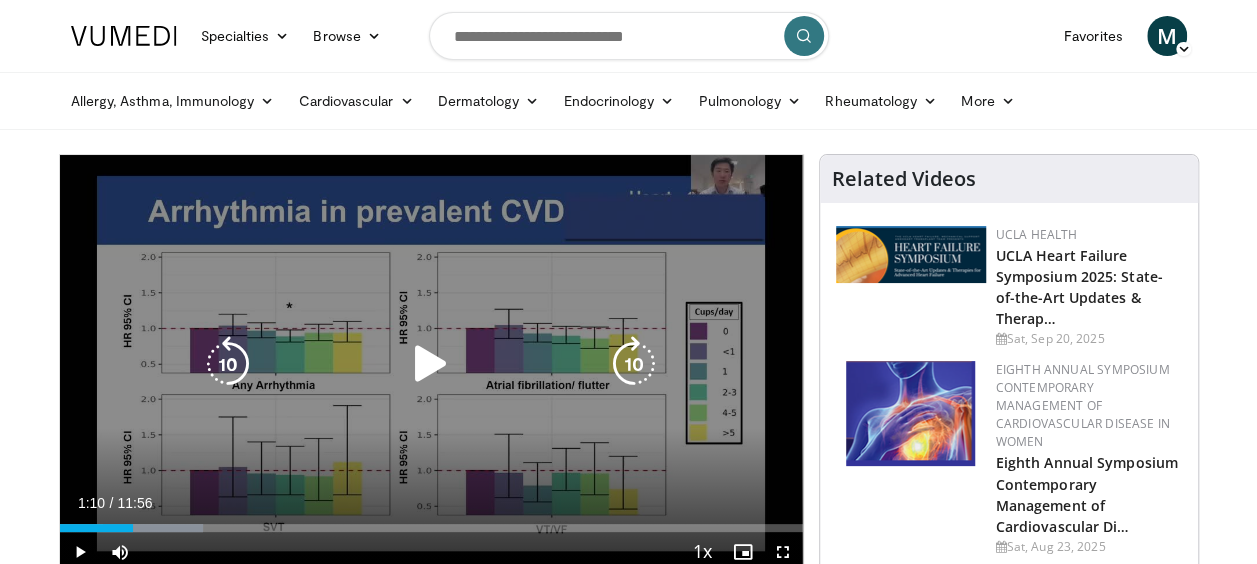 click at bounding box center (431, 364) 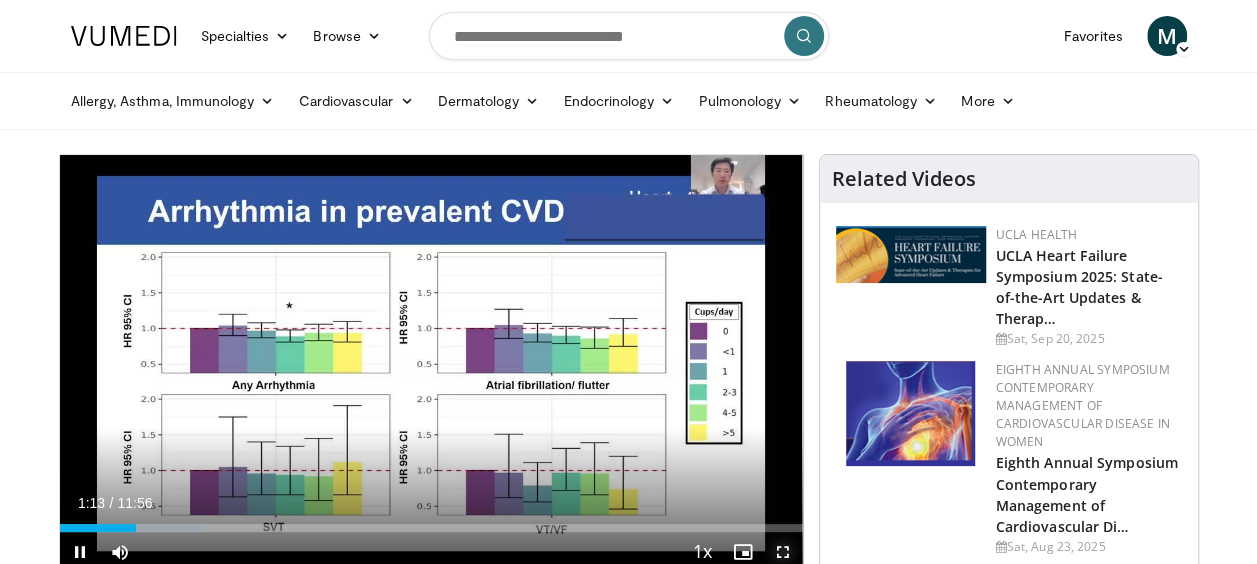 click at bounding box center (783, 552) 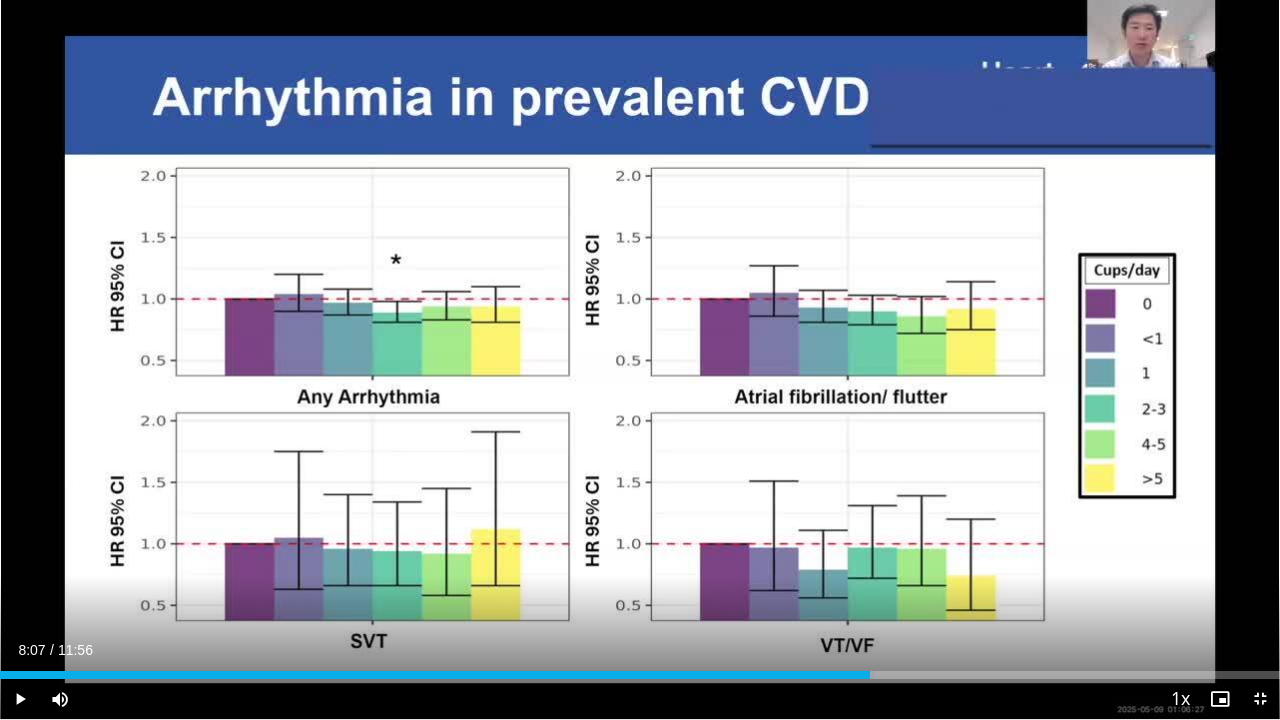 click on "Loaded :  68.37% 08:07 08:07" at bounding box center (640, 669) 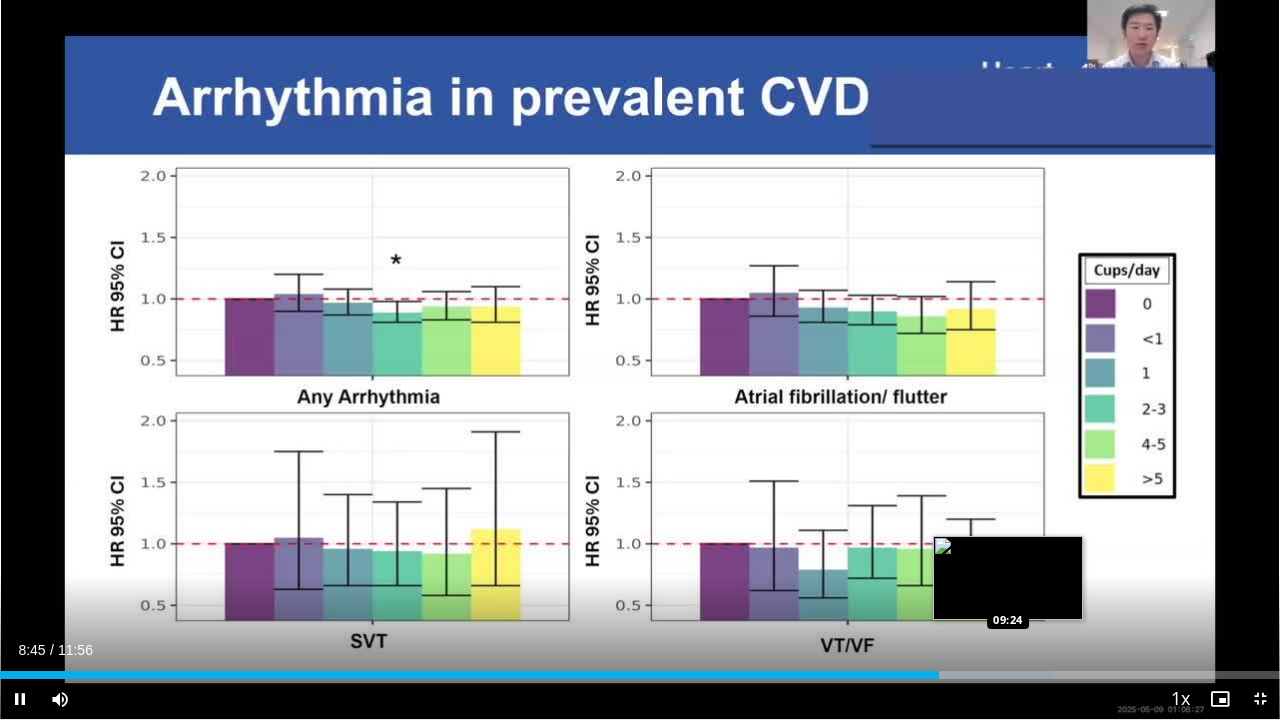 click on "**********" at bounding box center [640, 360] 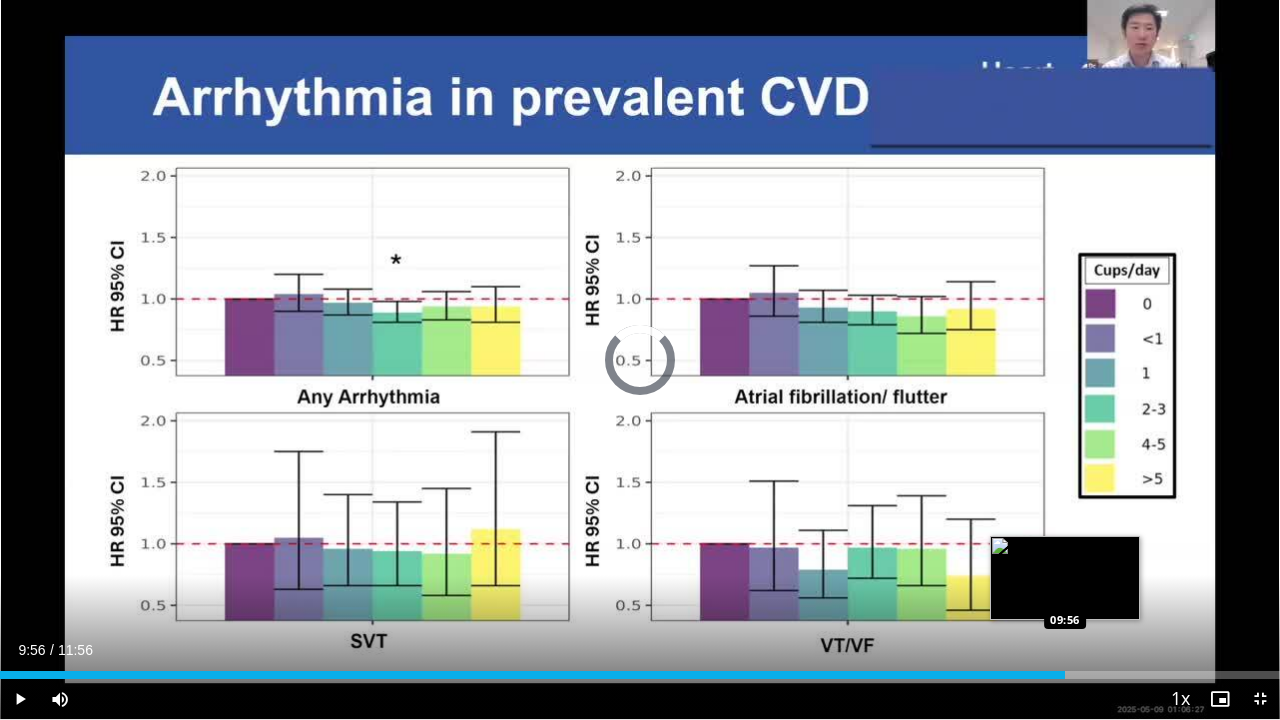 click on "Loaded :  0.00% 09:56 09:56" at bounding box center [640, 669] 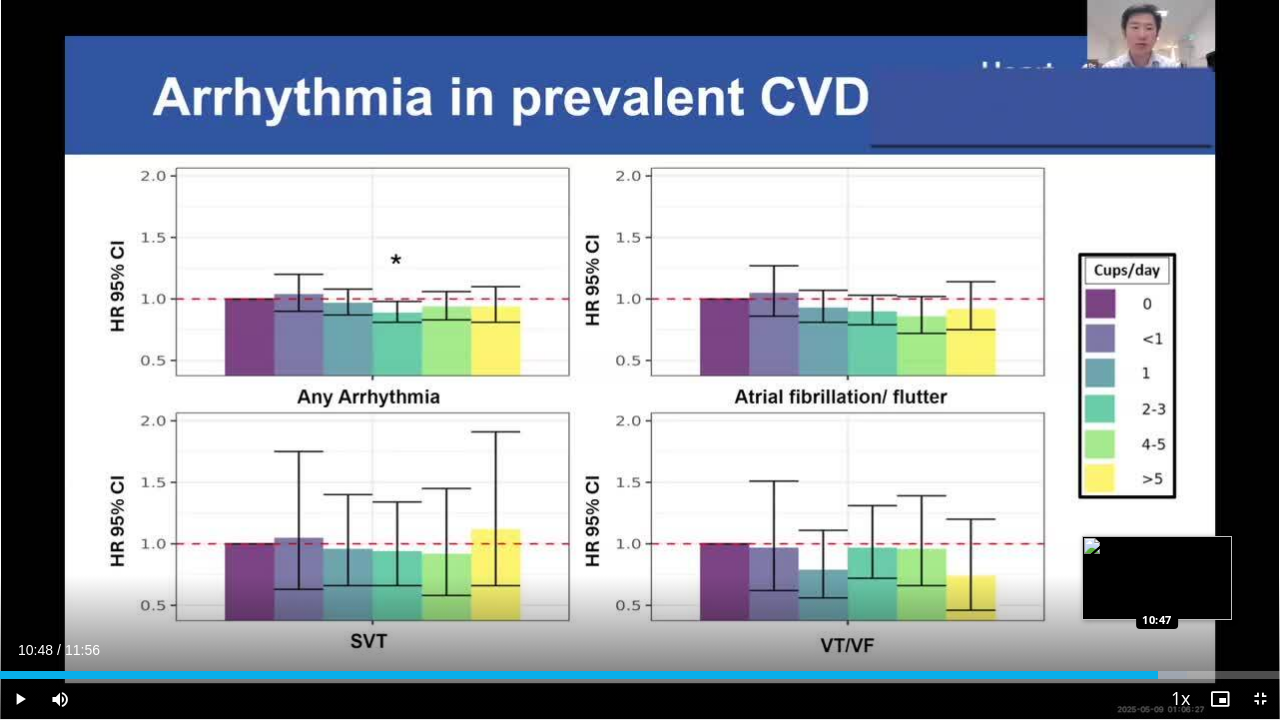 click on "Loaded :  92.72% 10:48 10:47" at bounding box center [640, 675] 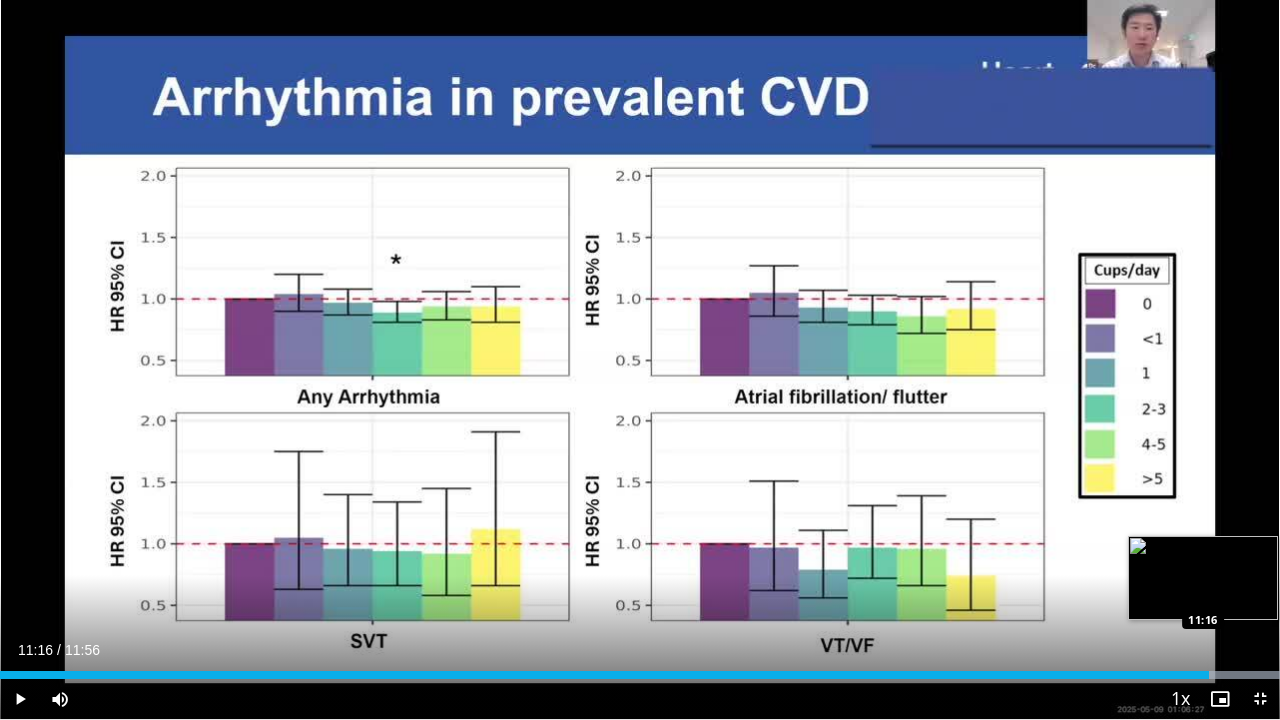 click on "Loaded :  100.00% 11:16 11:16" at bounding box center (640, 675) 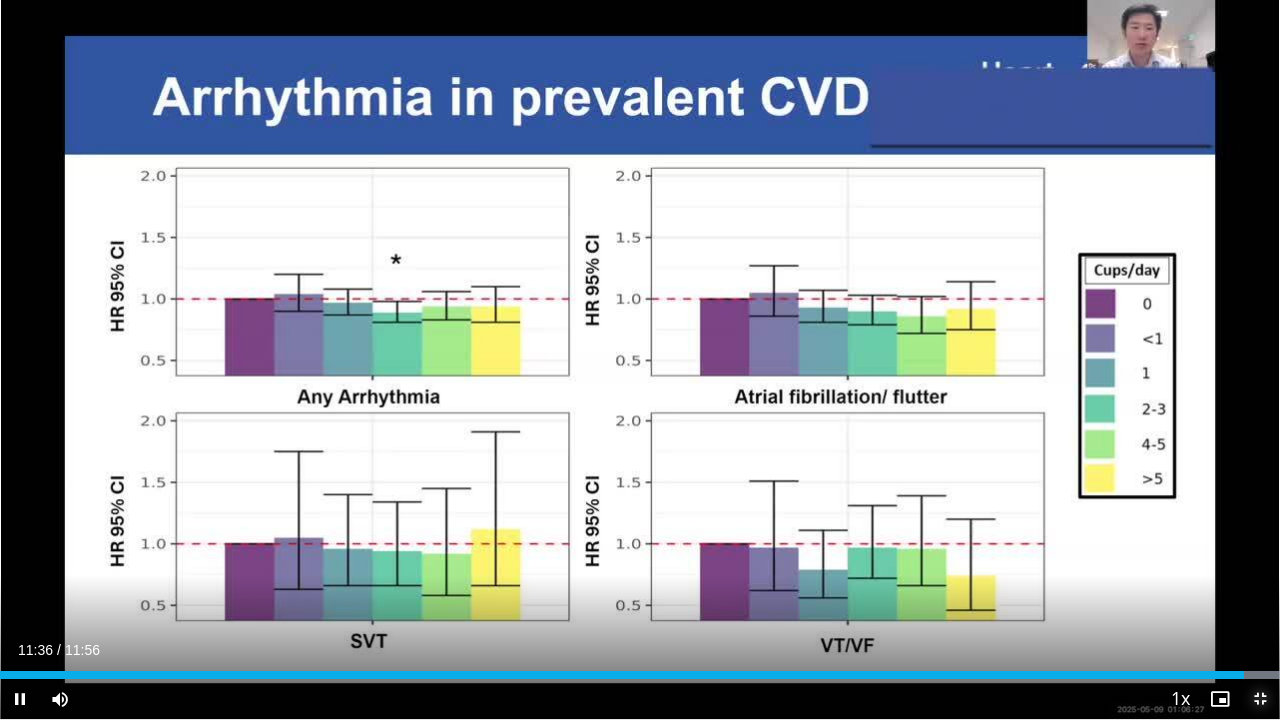 click at bounding box center [1260, 699] 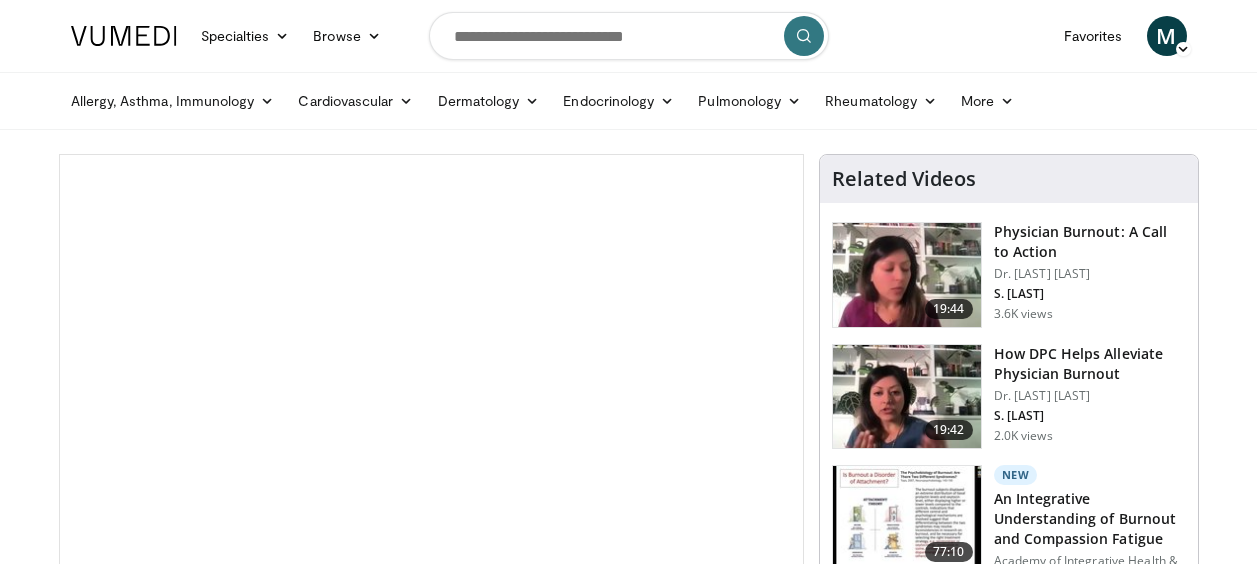 scroll, scrollTop: 0, scrollLeft: 0, axis: both 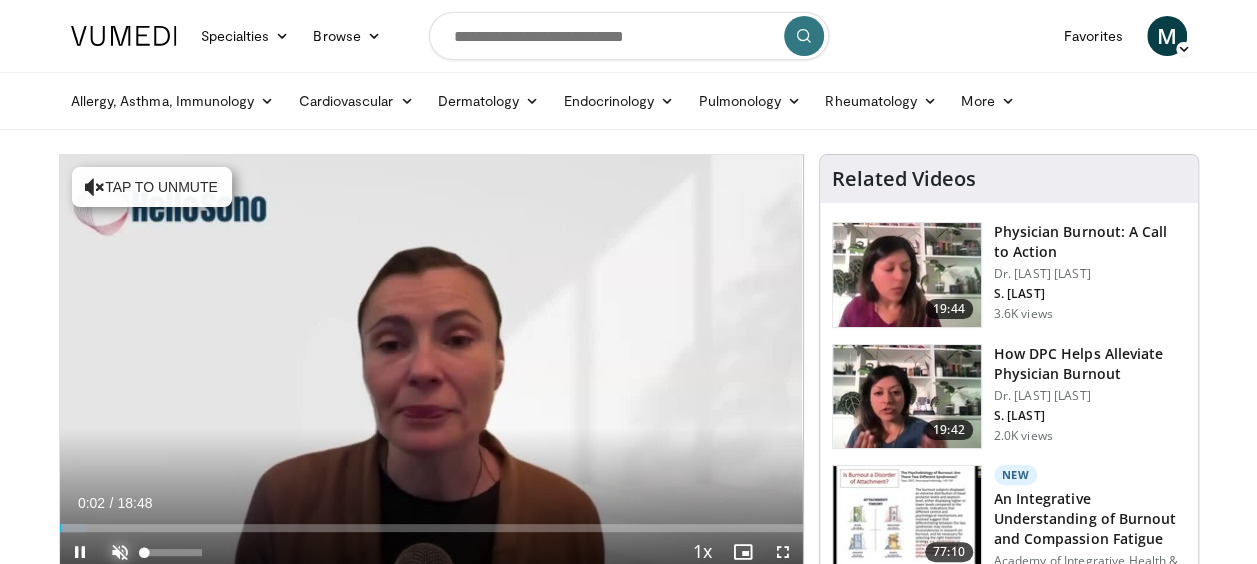 click at bounding box center [120, 552] 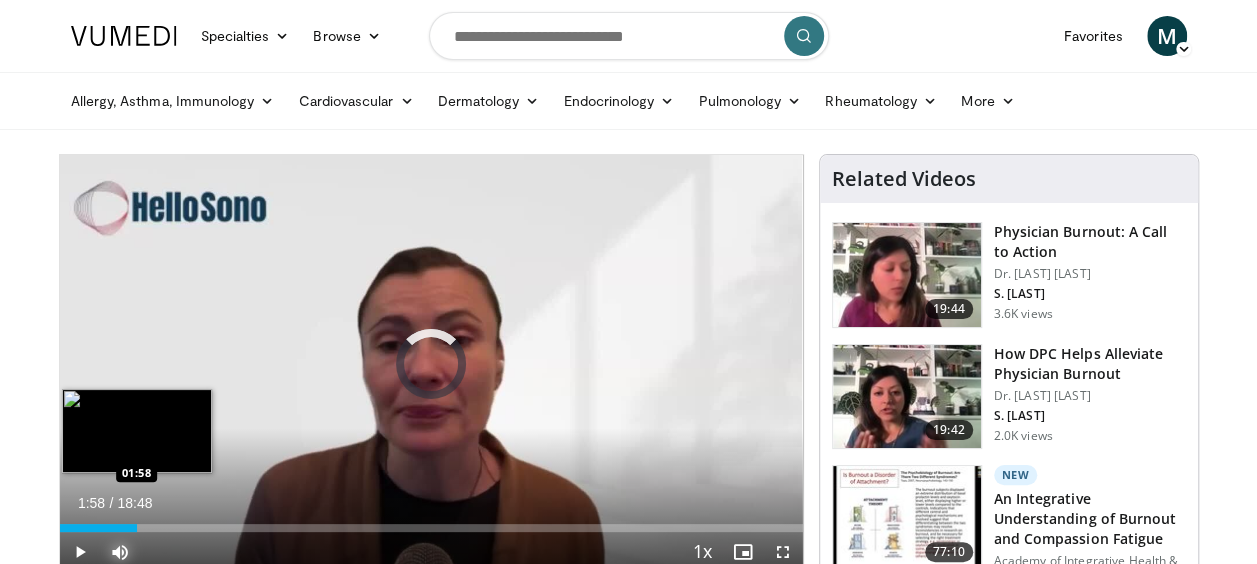 click on "Loaded :  0.00% 00:07 01:58" at bounding box center [431, 522] 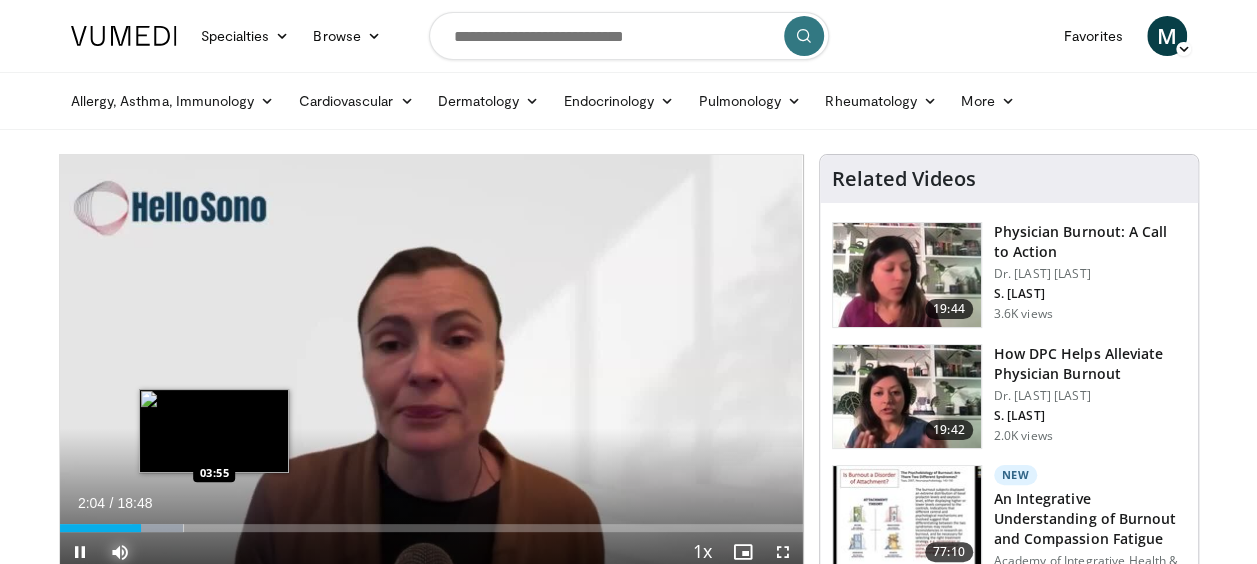 click on "Loaded :  16.69% 02:04 03:55" at bounding box center (431, 528) 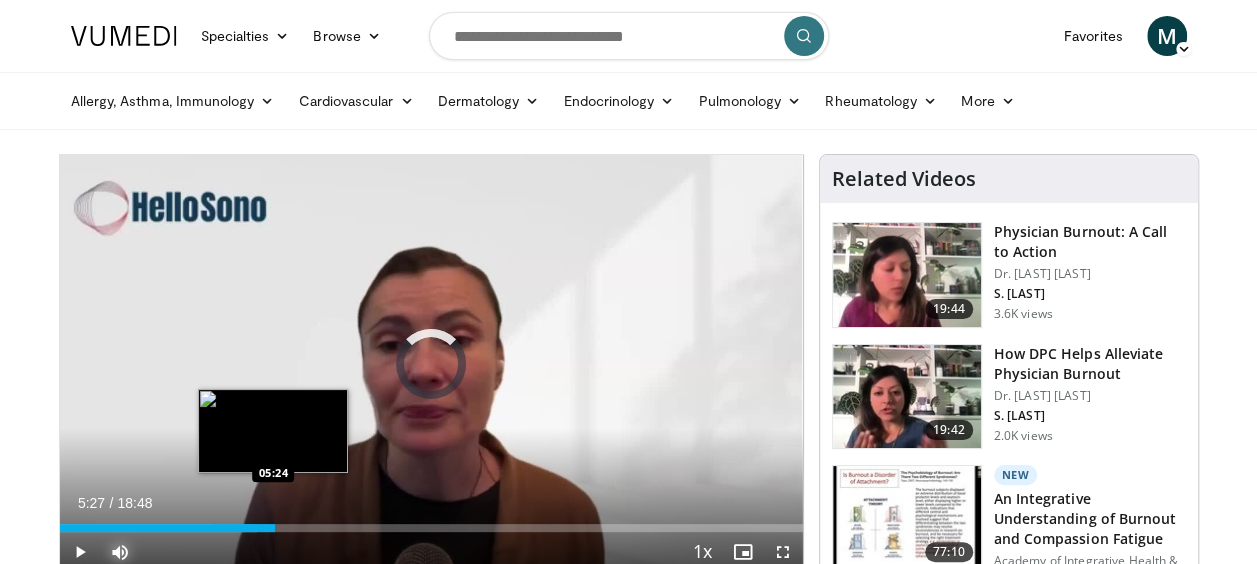 click on "Loaded :  26.58% 05:27 05:24" at bounding box center [431, 522] 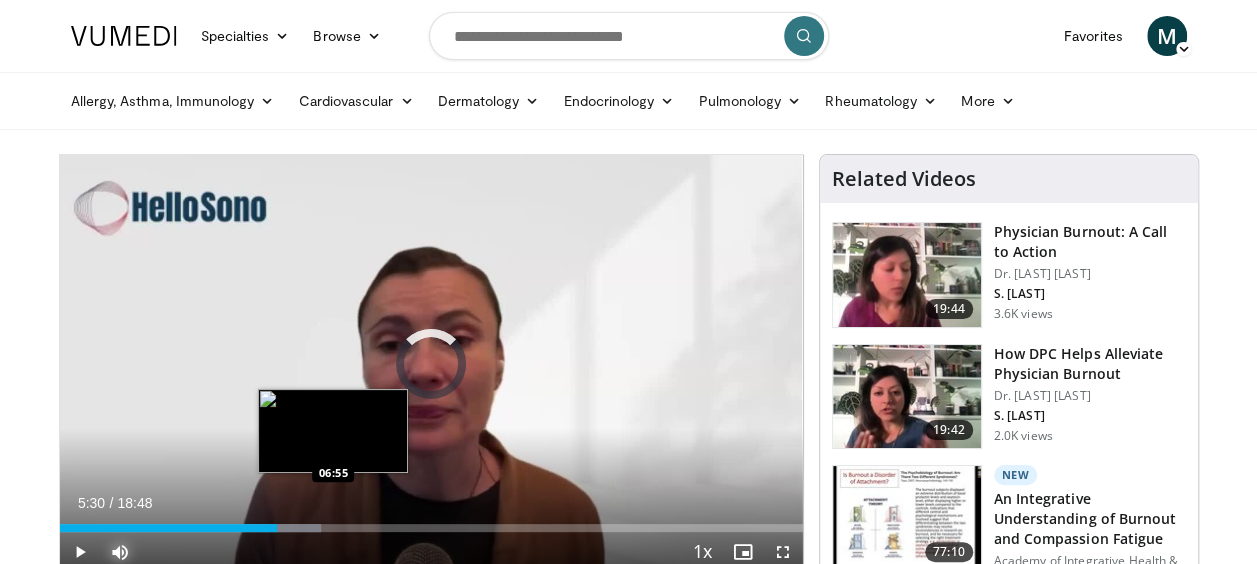 click on "Loaded :  35.15% 05:30 06:55" at bounding box center [431, 522] 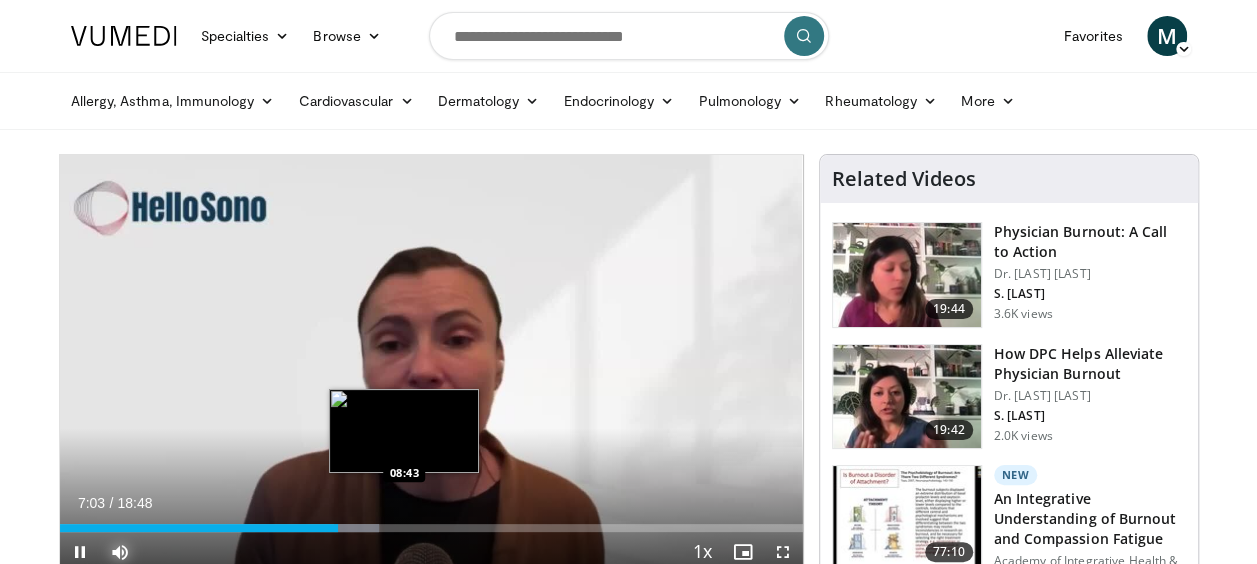 click on "Loaded :  43.06% 07:03 08:43" at bounding box center [431, 522] 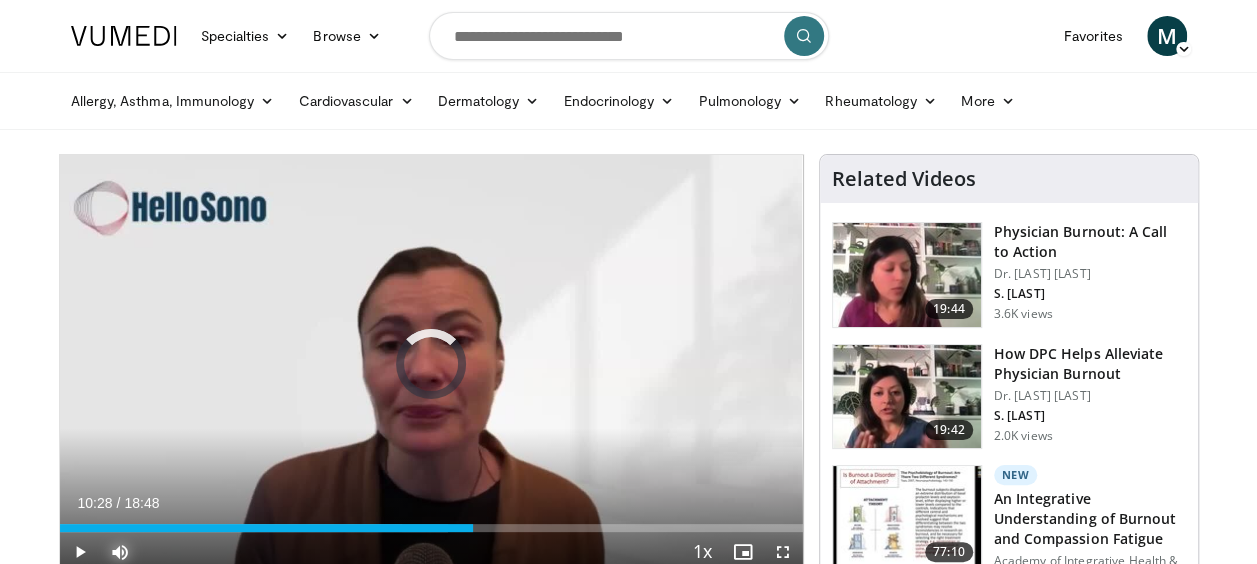 click on "Loaded :  52.27% 10:28 10:28" at bounding box center [431, 528] 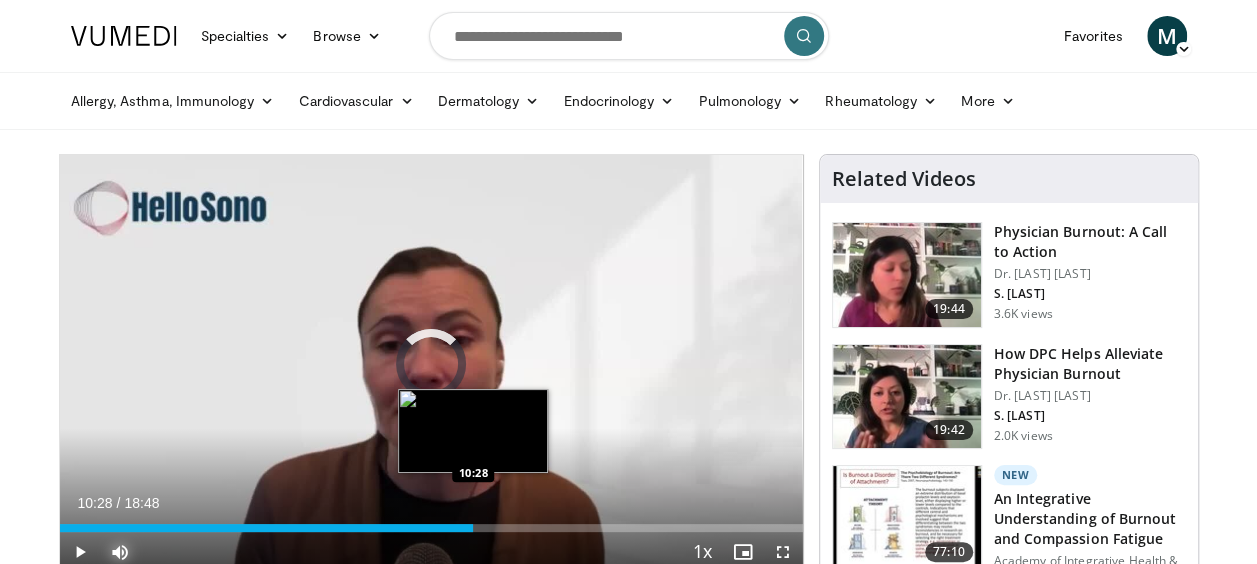 click on "10:28" at bounding box center [266, 528] 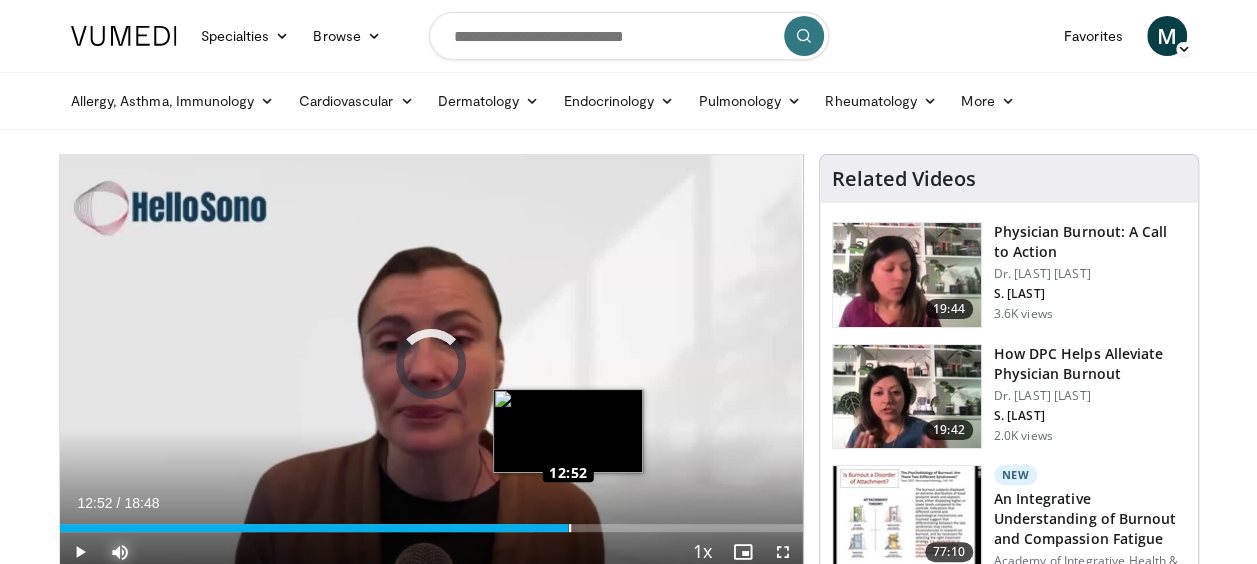 click on "Loaded :  63.79% 12:52 12:52" at bounding box center (431, 522) 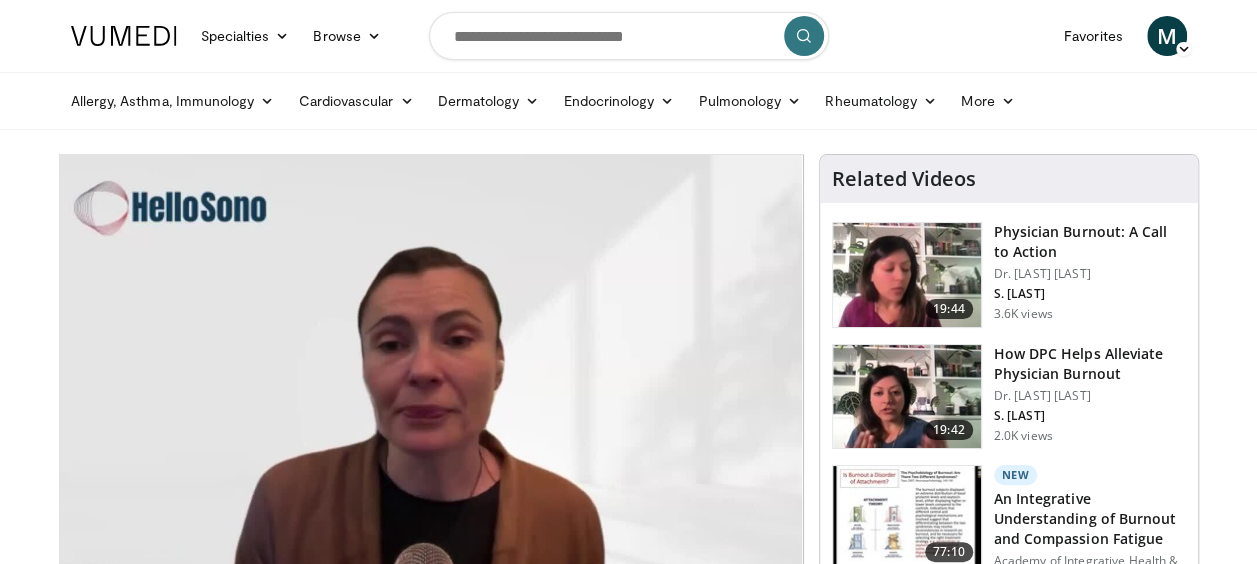 click on "10 seconds
Tap to unmute" at bounding box center (431, 363) 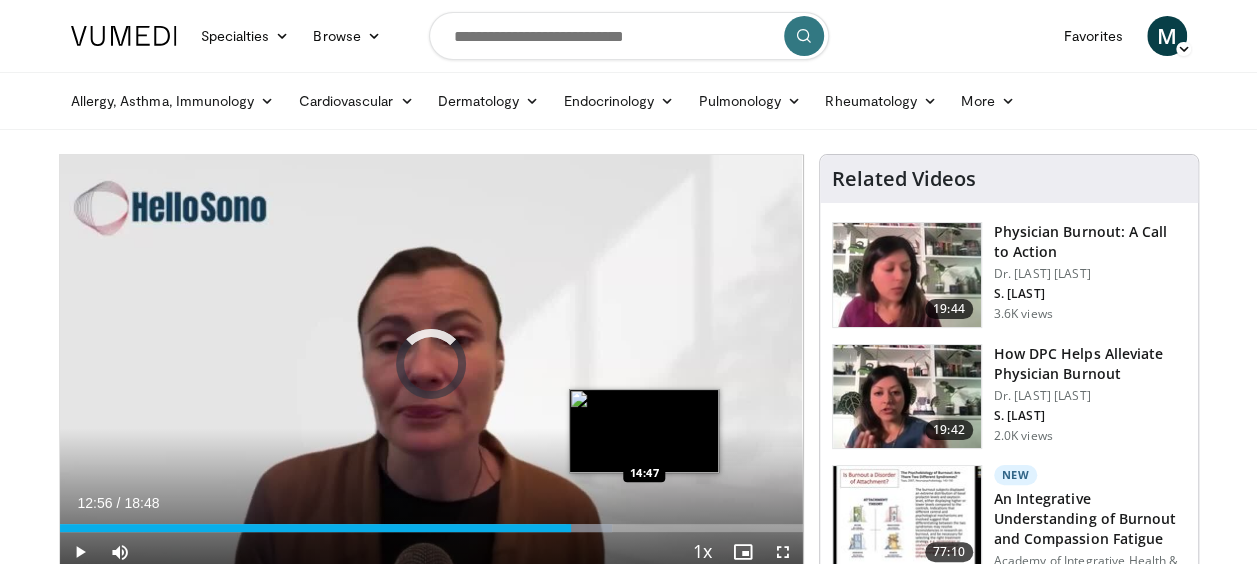 click on "Loaded :  74.42% 12:56 14:47" at bounding box center (431, 522) 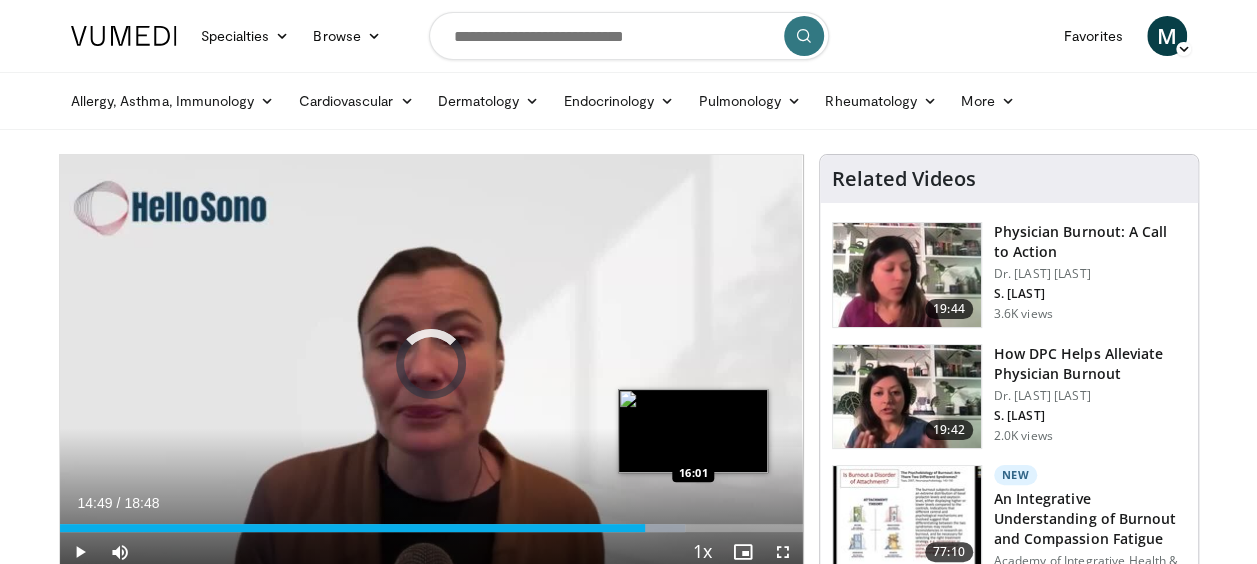 click on "Loaded :  84.17% 14:49 16:01" at bounding box center (431, 522) 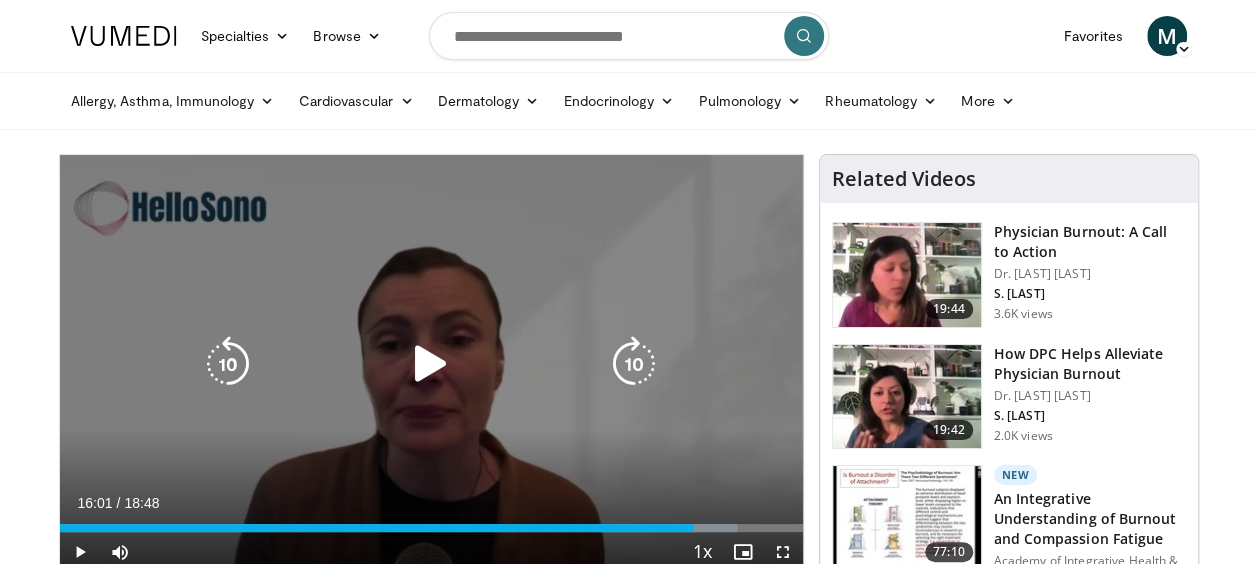 click at bounding box center [431, 364] 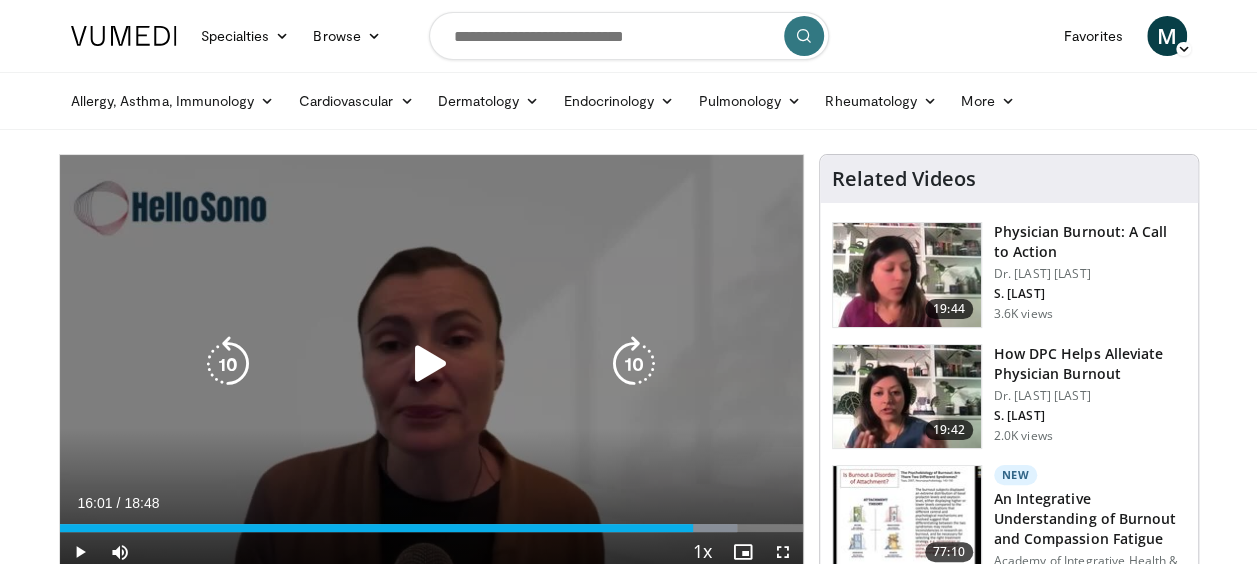 click at bounding box center (431, 364) 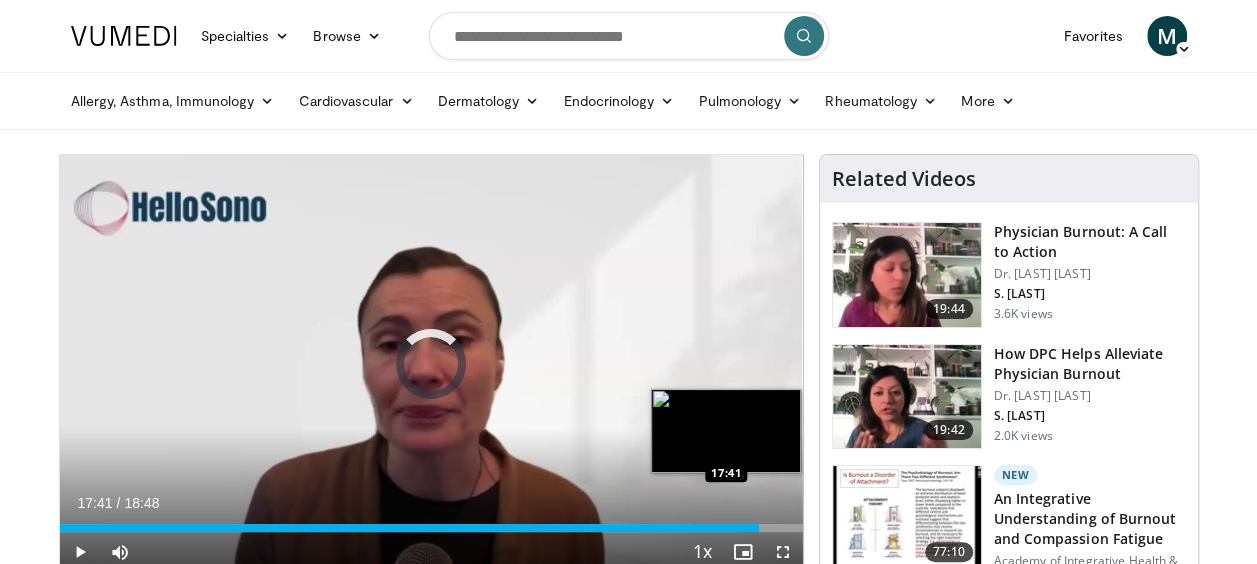 click on "Loaded :  91.25% 17:41 17:41" at bounding box center (431, 522) 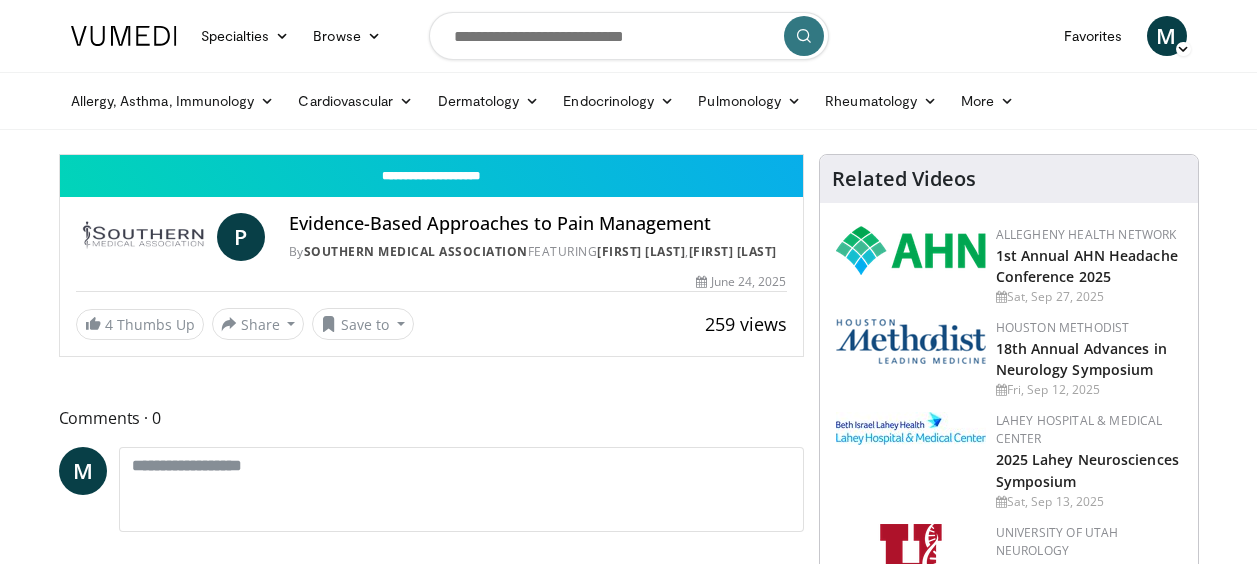 scroll, scrollTop: 0, scrollLeft: 0, axis: both 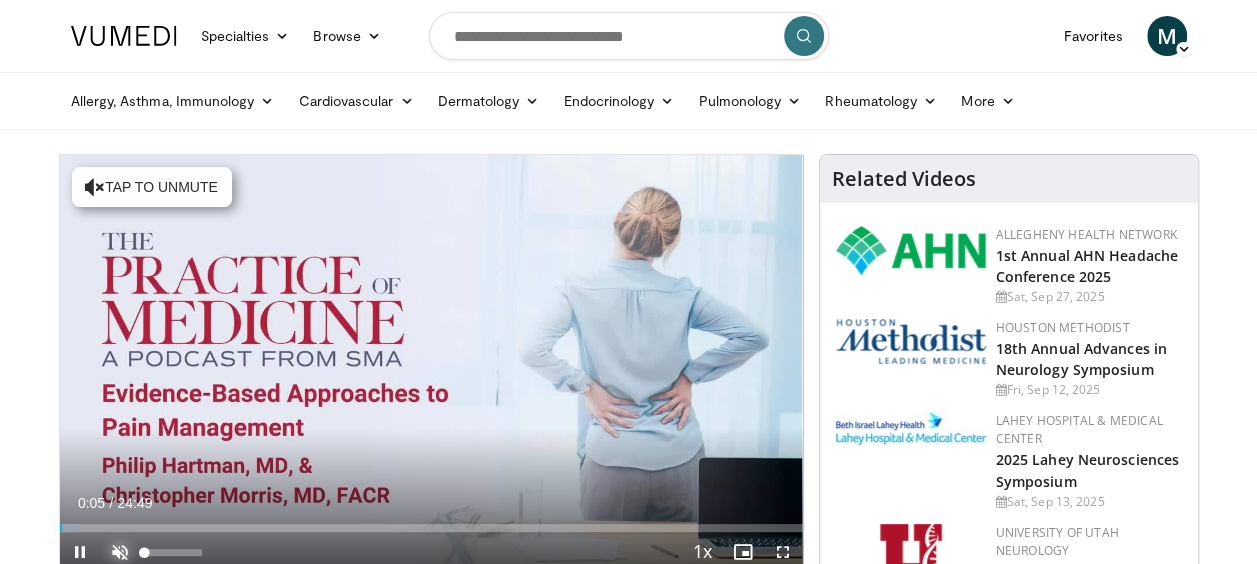 click at bounding box center (120, 552) 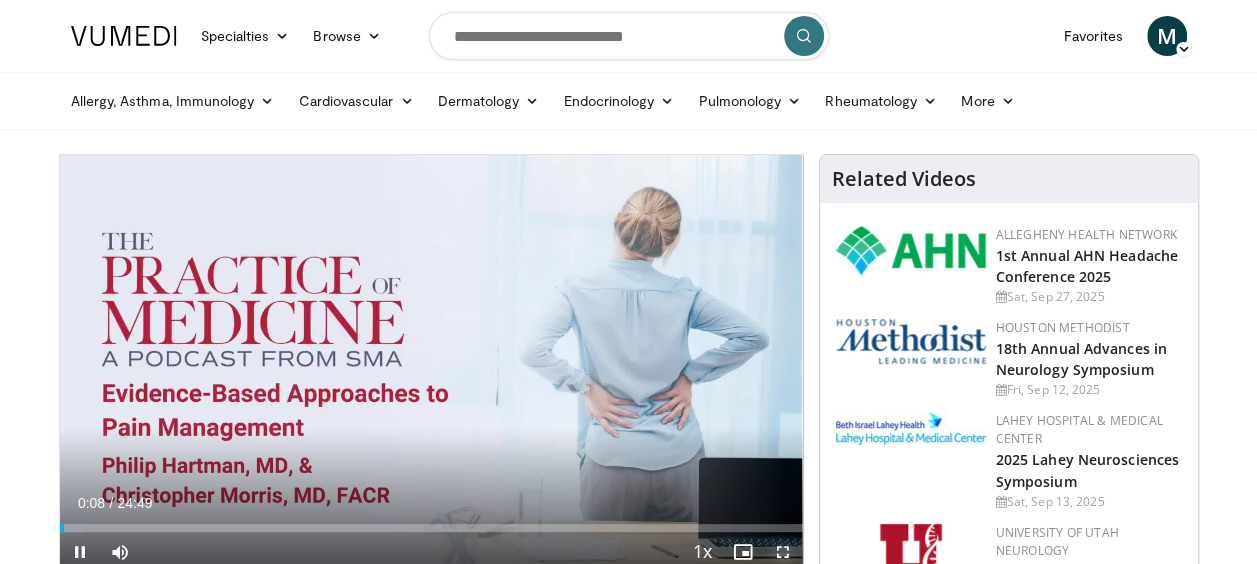 click at bounding box center [783, 552] 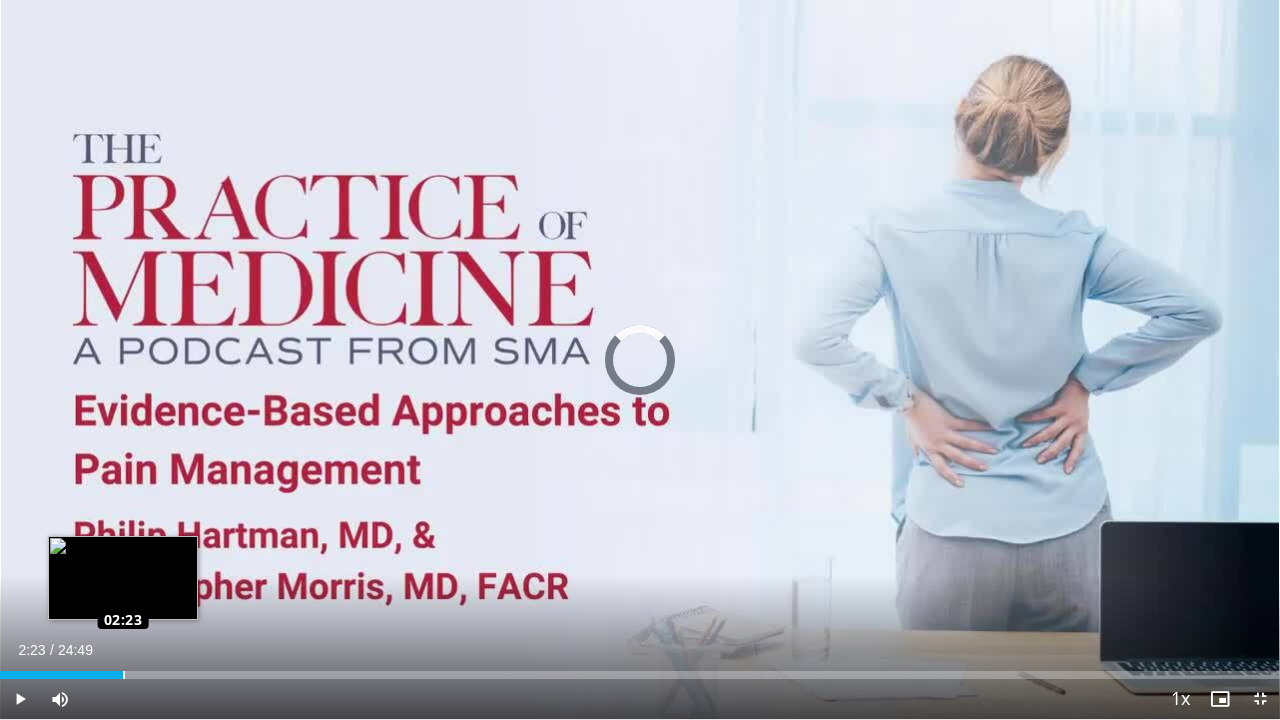 click on "Loaded :  10.03% 02:23 02:23" at bounding box center [640, 669] 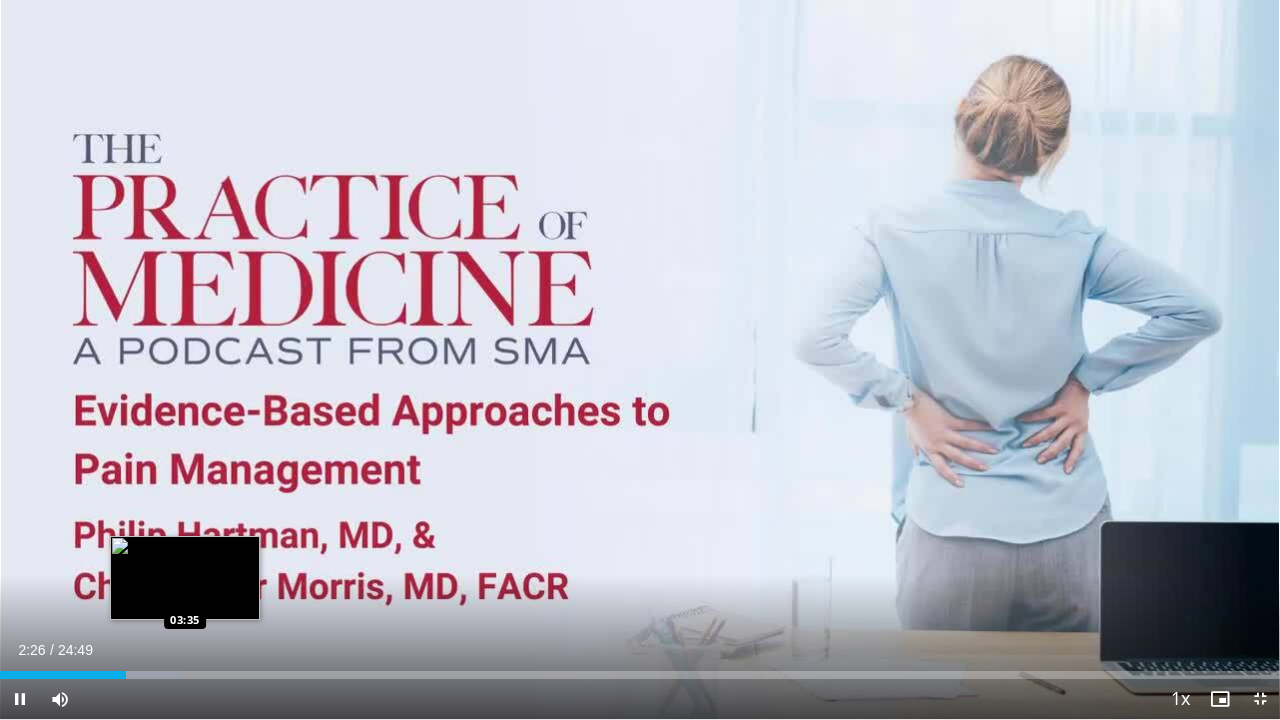 click on "Loaded :  14.06% 02:26 03:35" at bounding box center [640, 669] 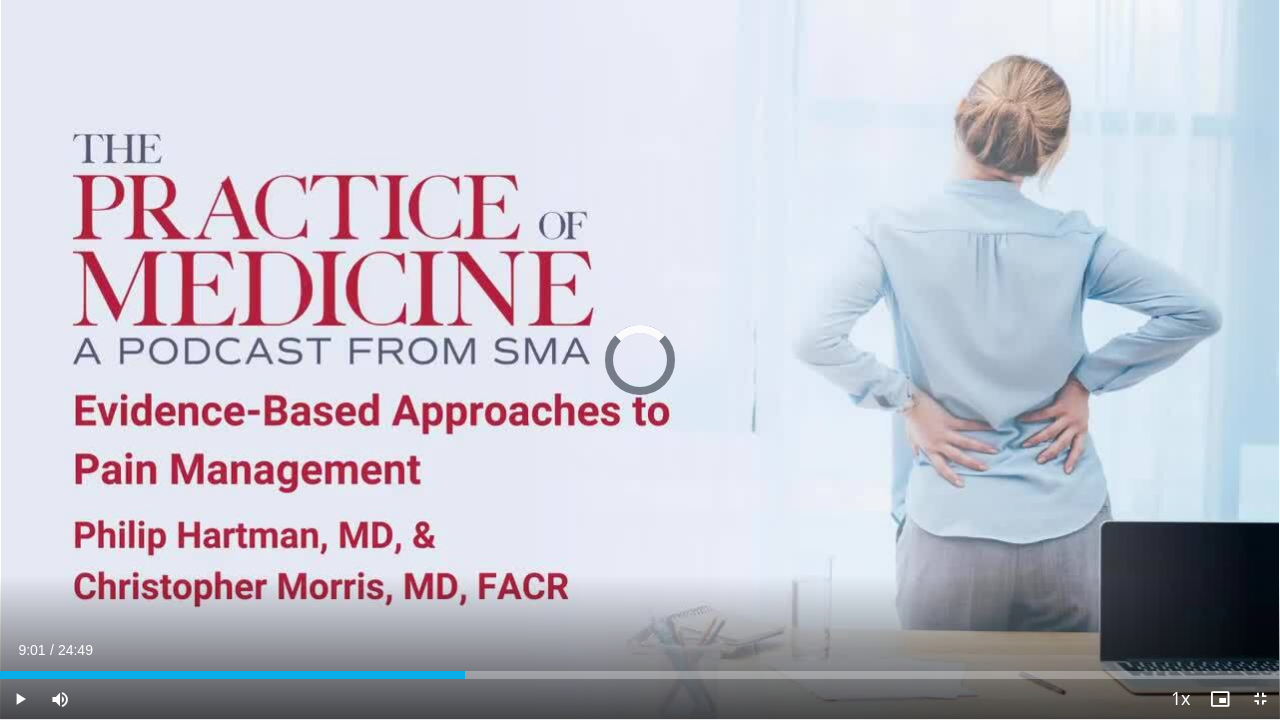 click on "Loaded :  31.49% 09:01 09:01" at bounding box center [640, 669] 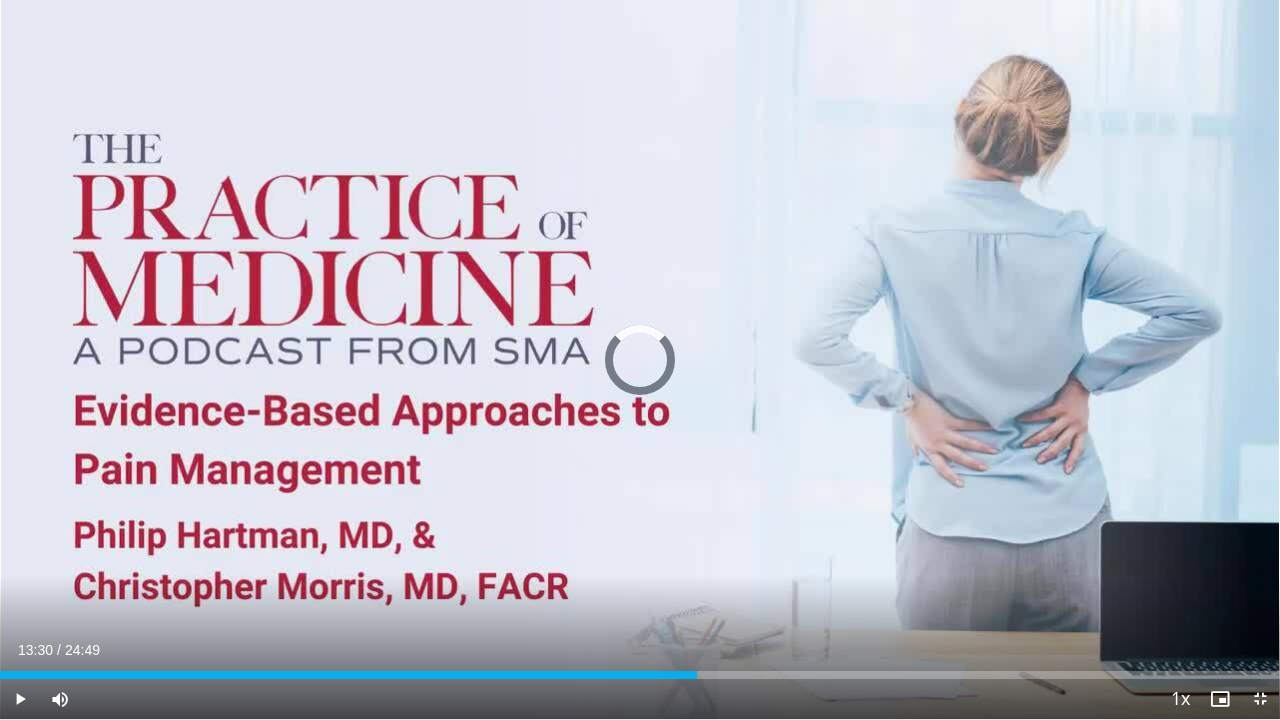 click on "Loaded :  0.00% 13:30 13:30" at bounding box center (640, 675) 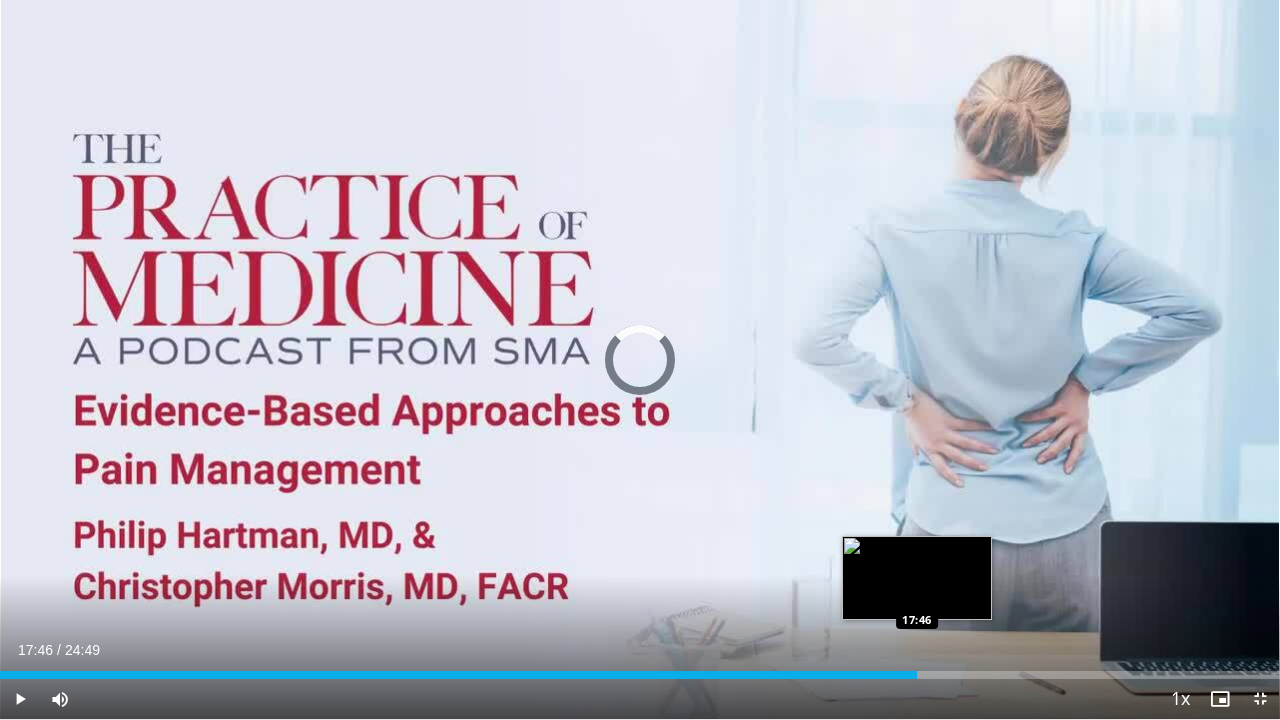 click on "Loaded :  68.36% 17:46 17:46" at bounding box center [640, 669] 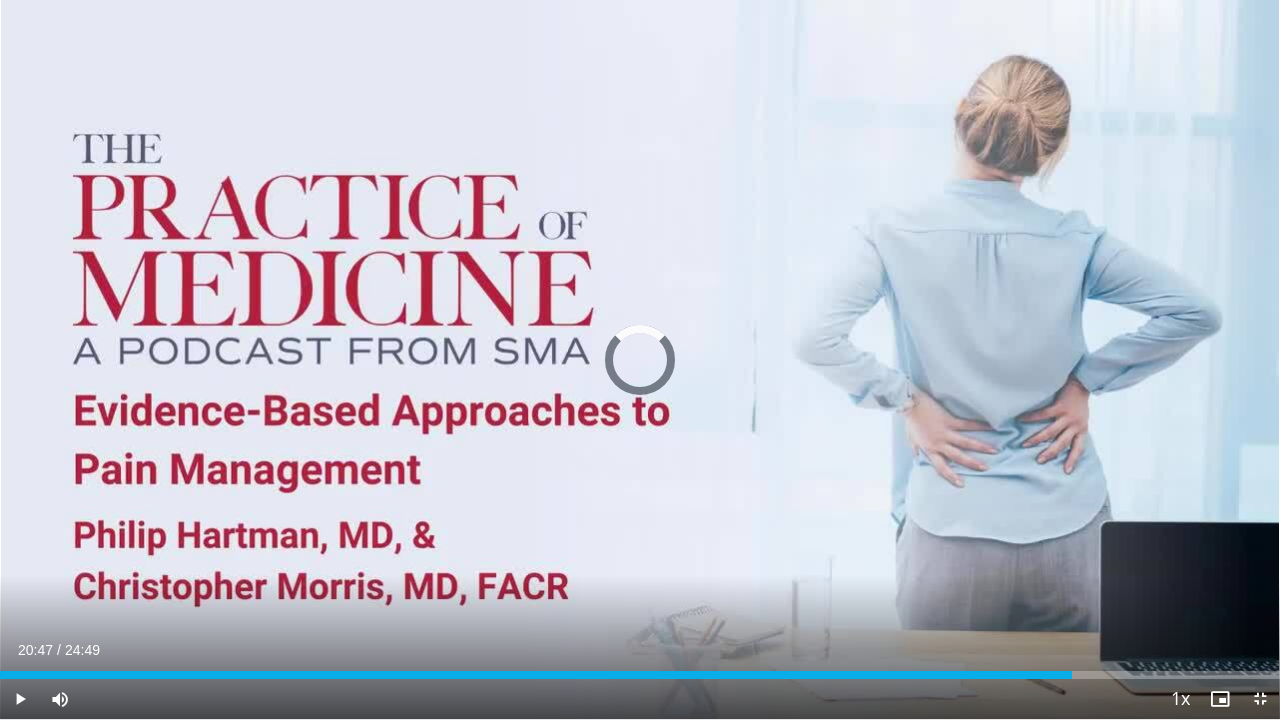 click on "Loaded :  82.44% 20:47 20:47" at bounding box center [640, 675] 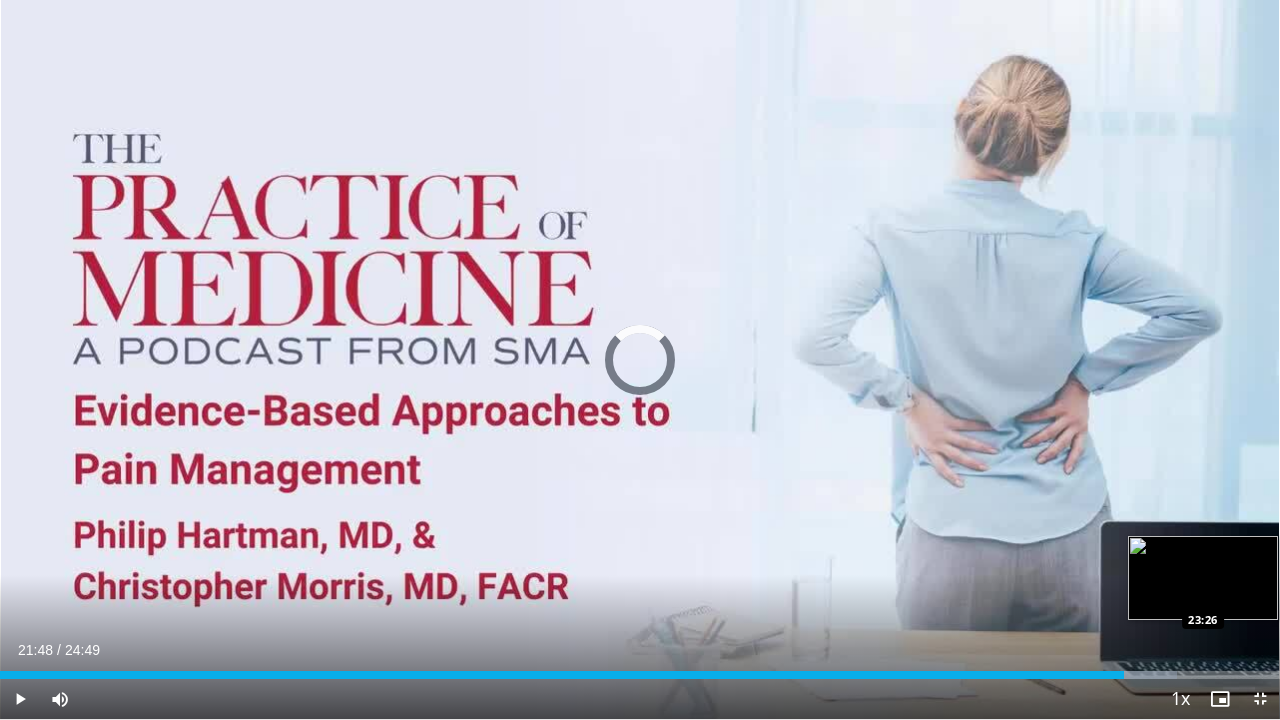 click on "Loaded :  91.99% 21:48 23:26" at bounding box center (640, 669) 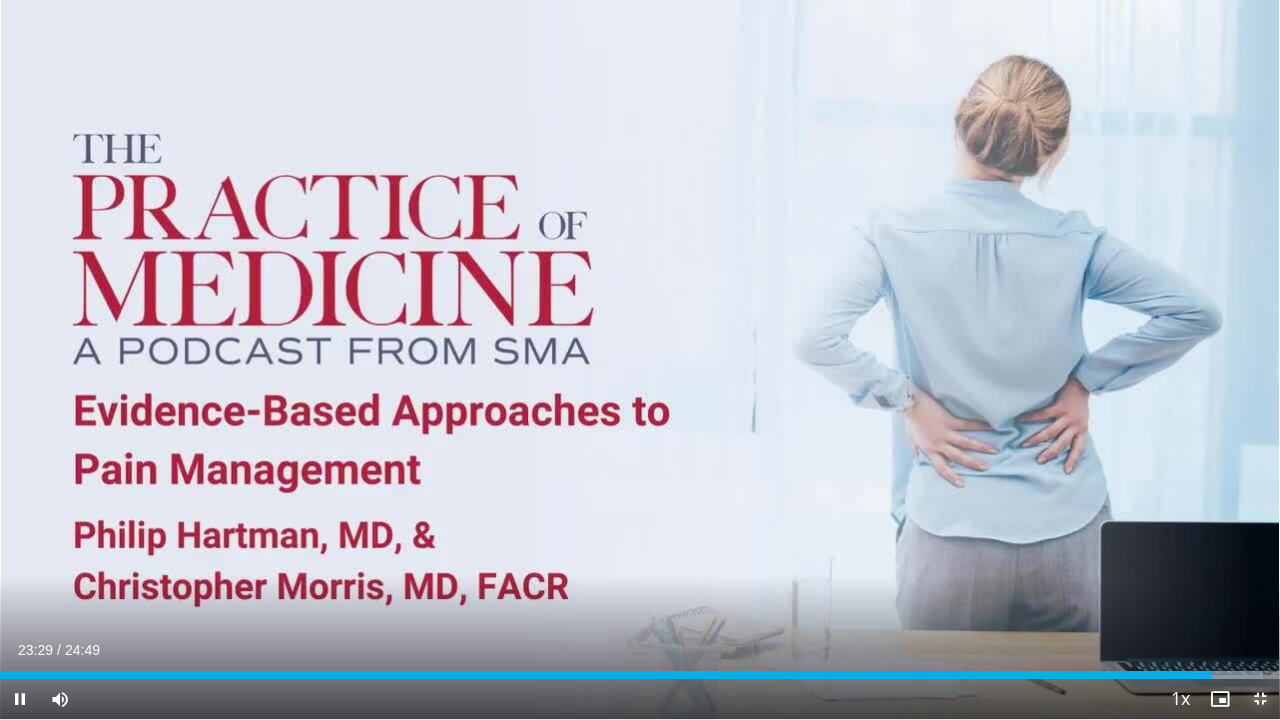 click at bounding box center (1260, 699) 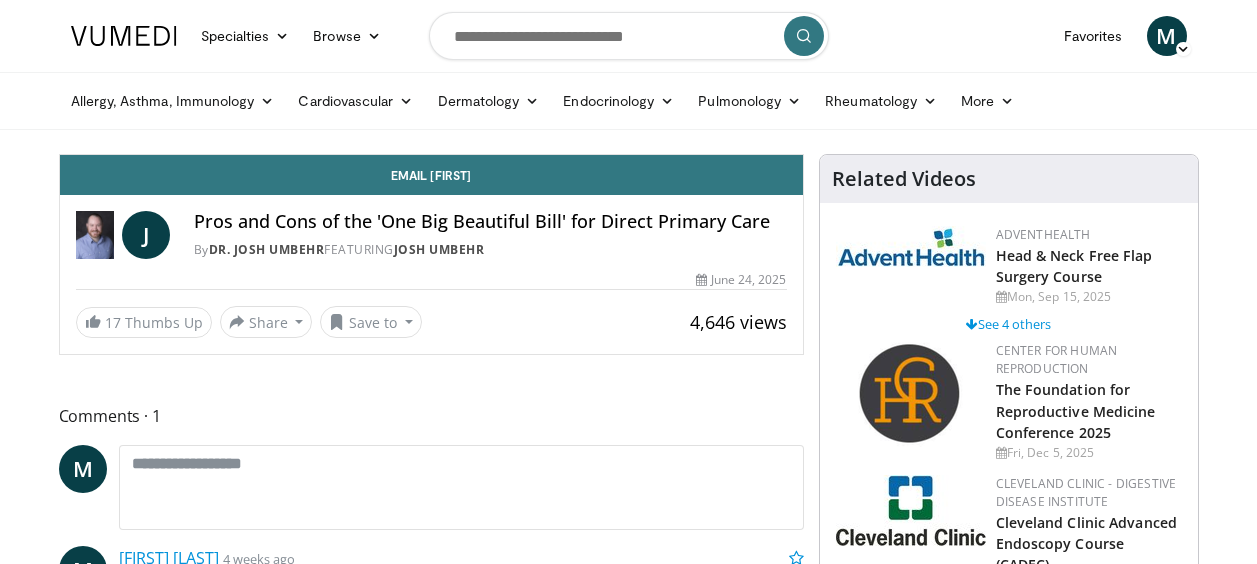 scroll, scrollTop: 0, scrollLeft: 0, axis: both 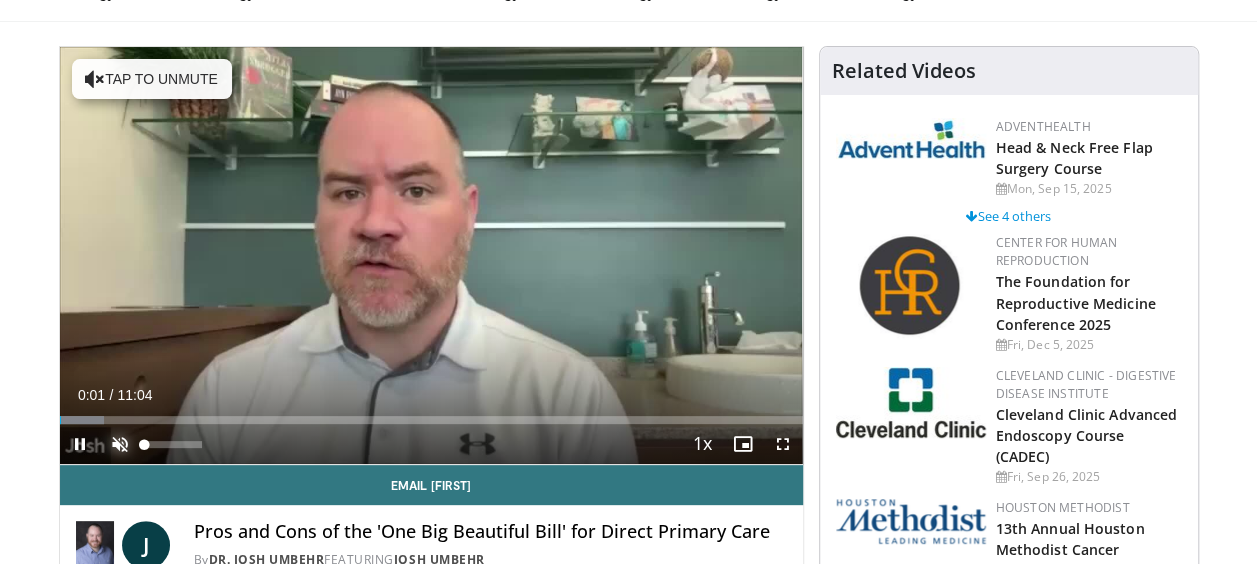 click at bounding box center [120, 444] 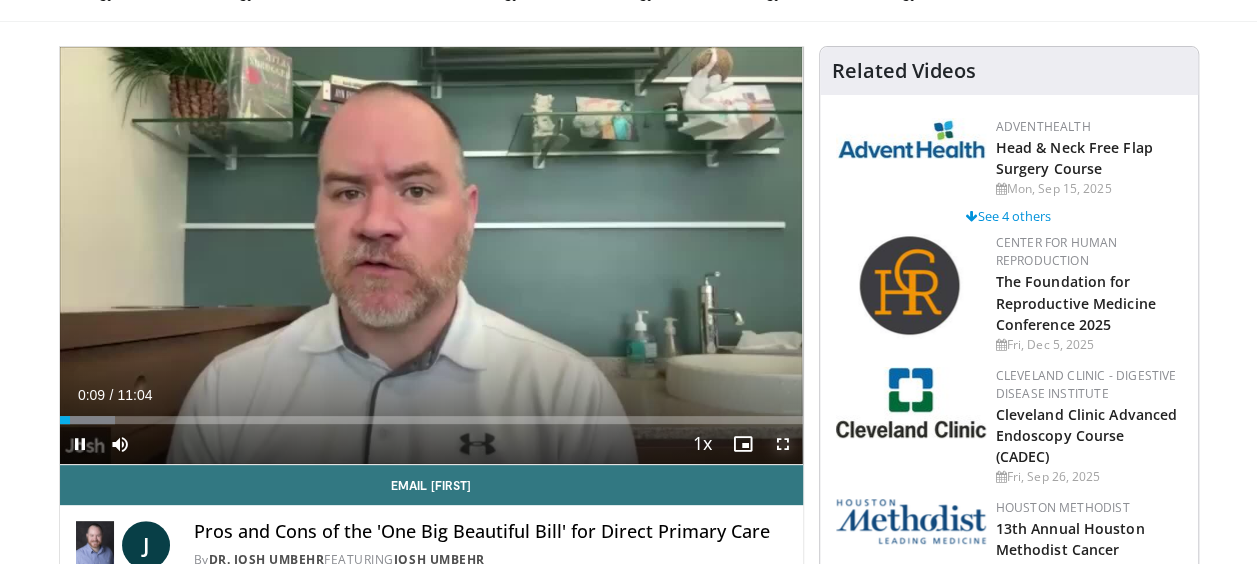 click at bounding box center (783, 444) 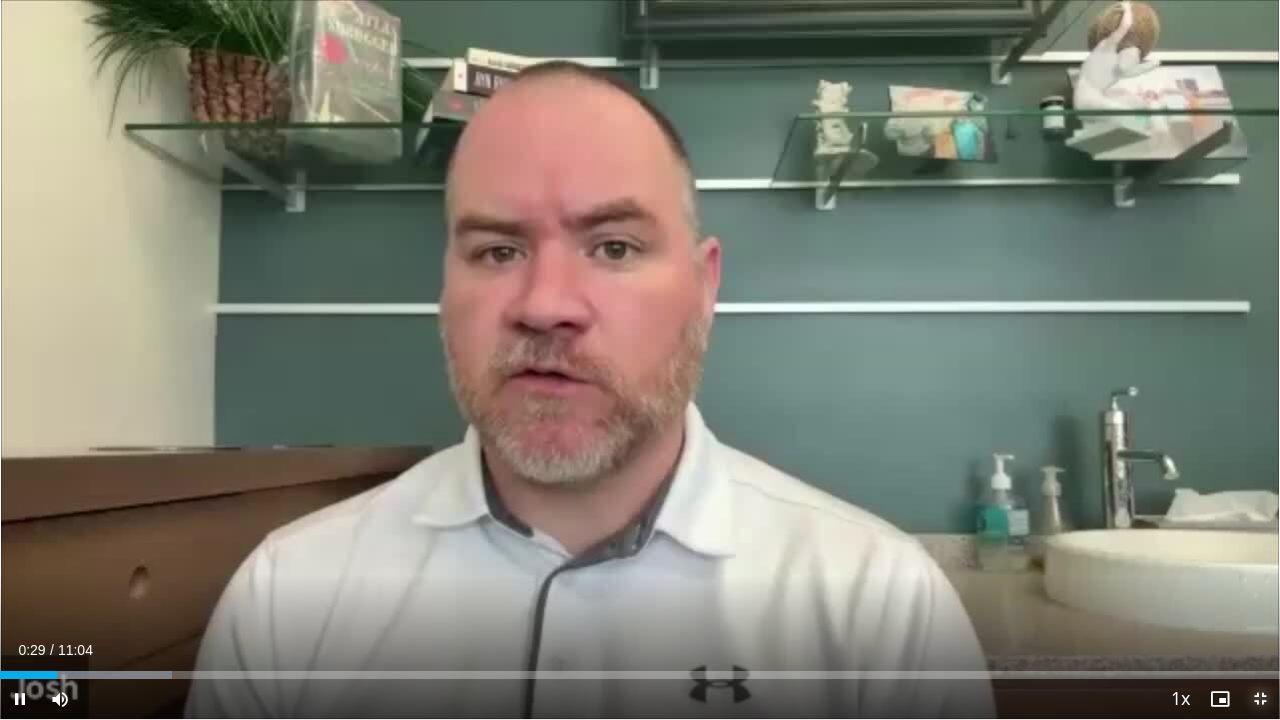 click at bounding box center [1260, 699] 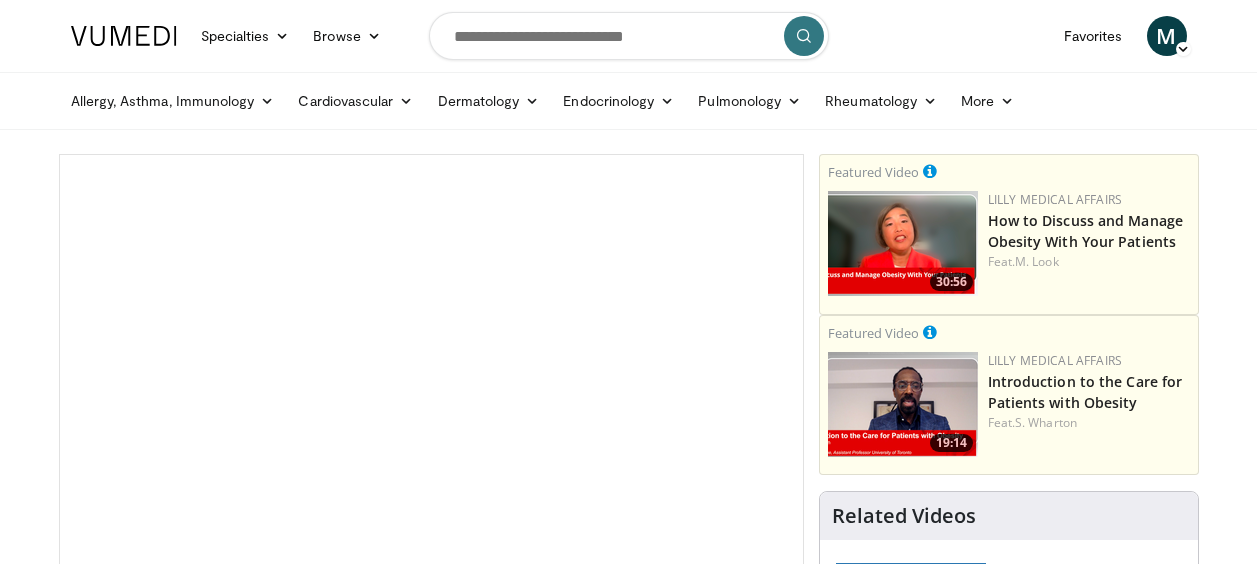 scroll, scrollTop: 0, scrollLeft: 0, axis: both 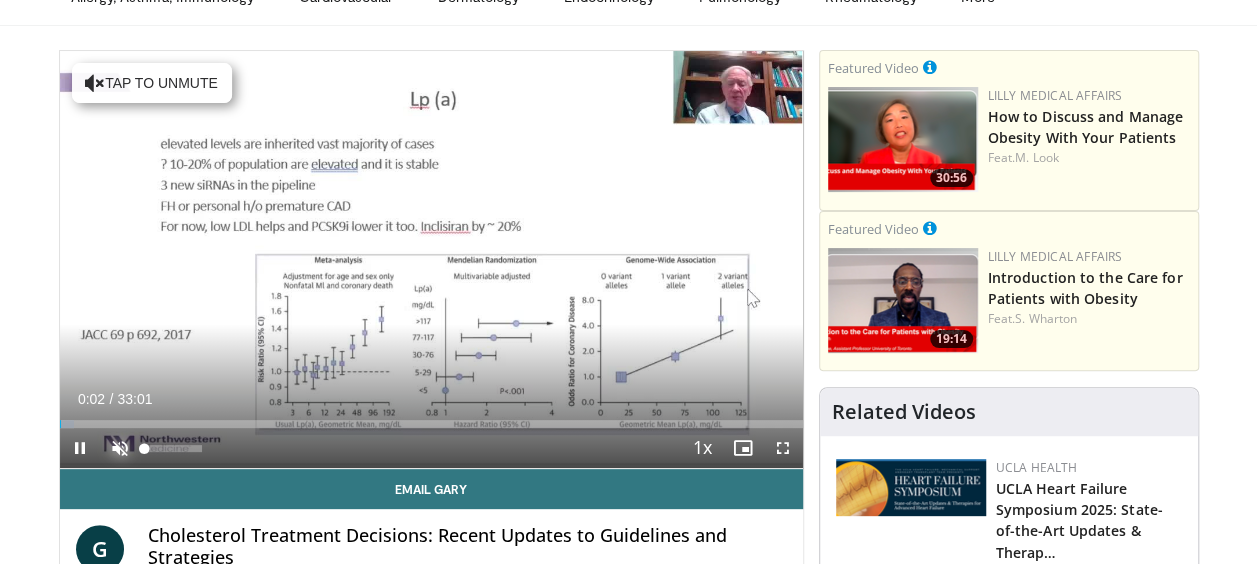click at bounding box center (120, 448) 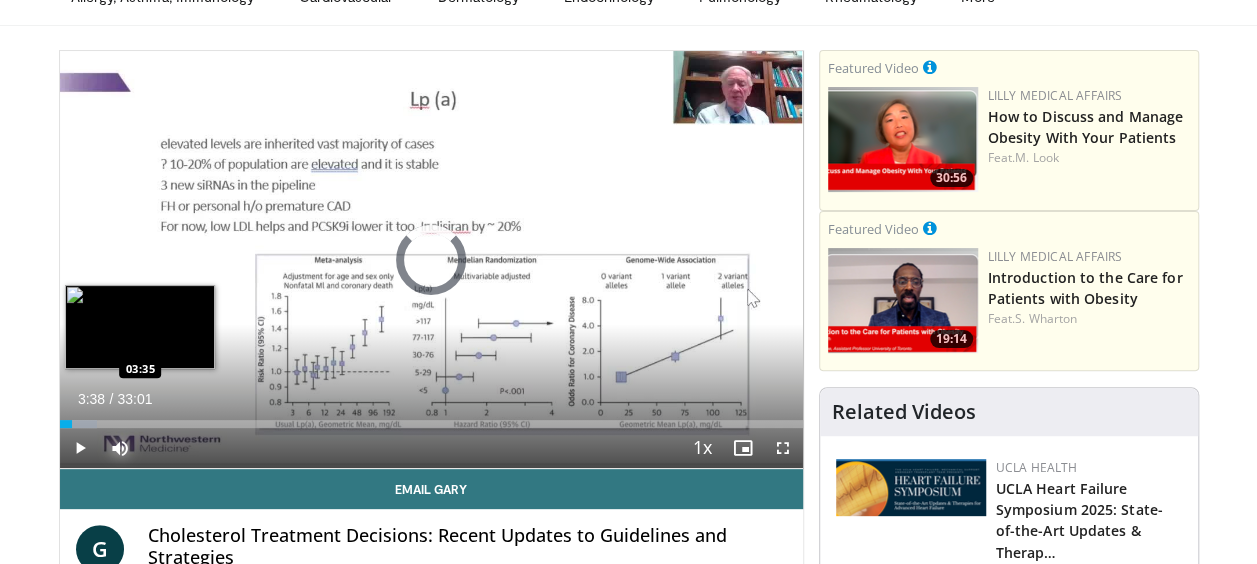 click on "Loaded :  5.01% 03:38 03:35" at bounding box center [431, 418] 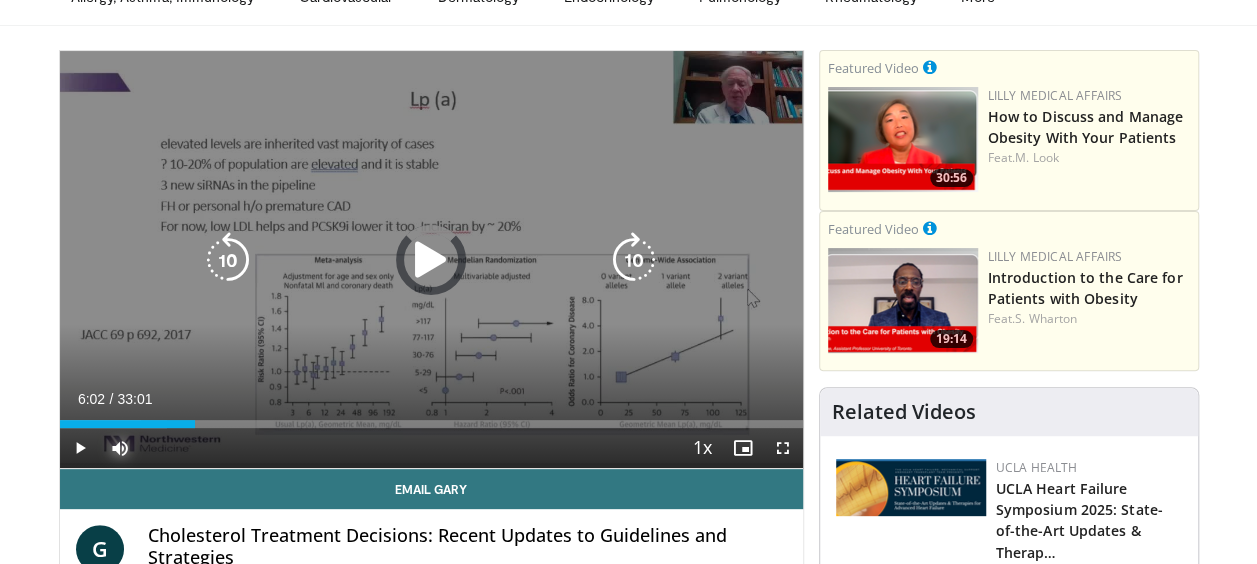 click on "Loaded :  14.52% 06:02 06:07" at bounding box center (431, 424) 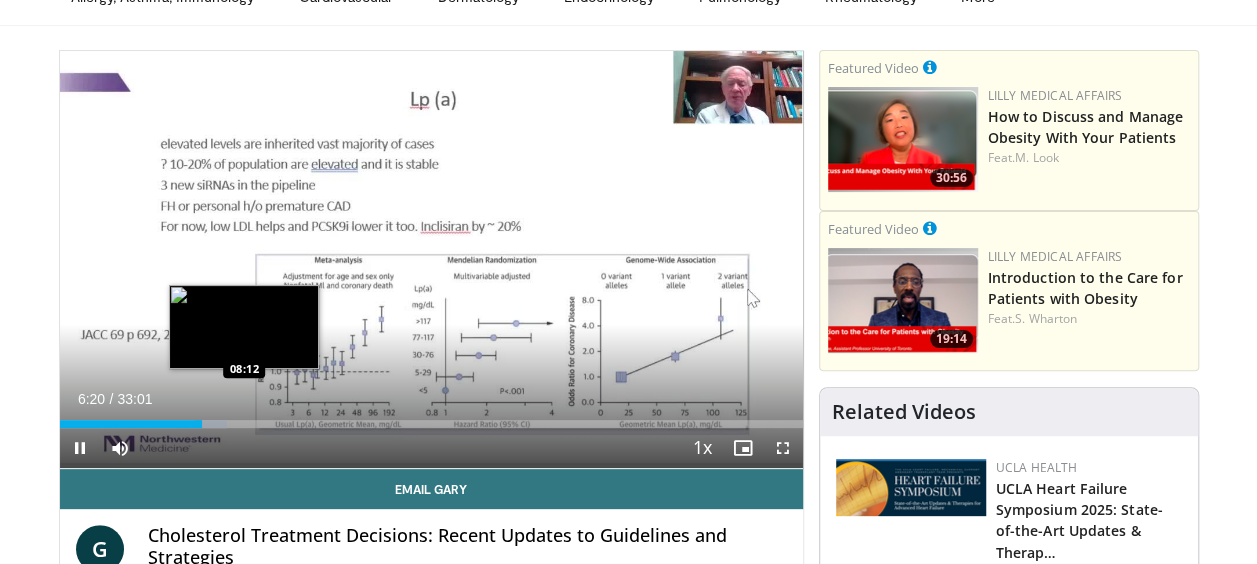 click on "**********" at bounding box center (431, 260) 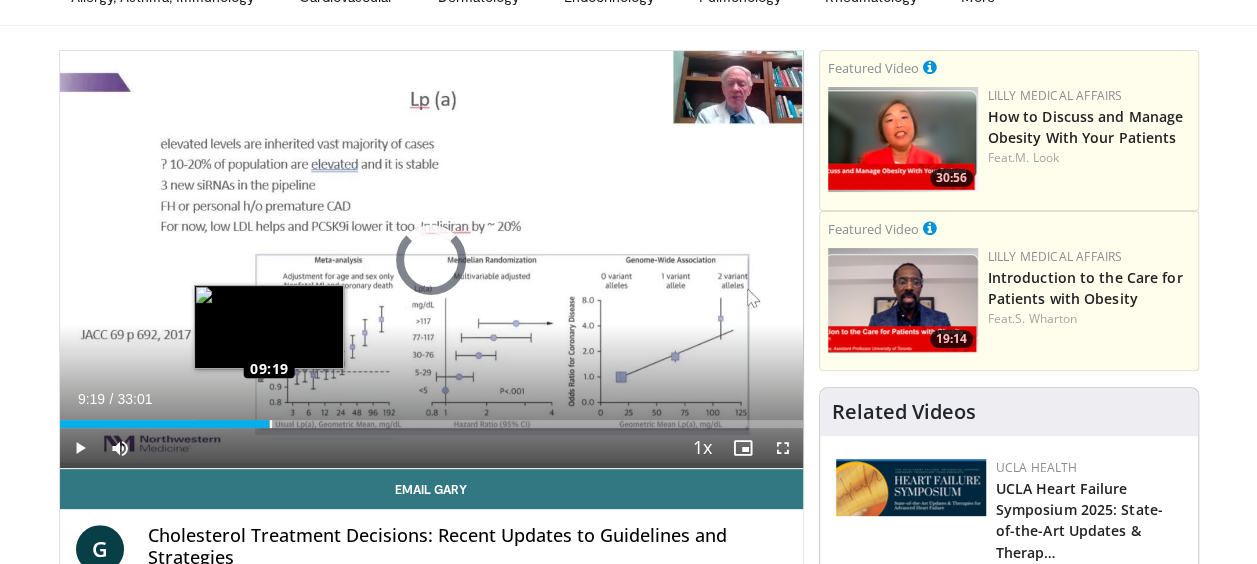 click on "Loaded :  23.03% 09:19 09:19" at bounding box center [431, 424] 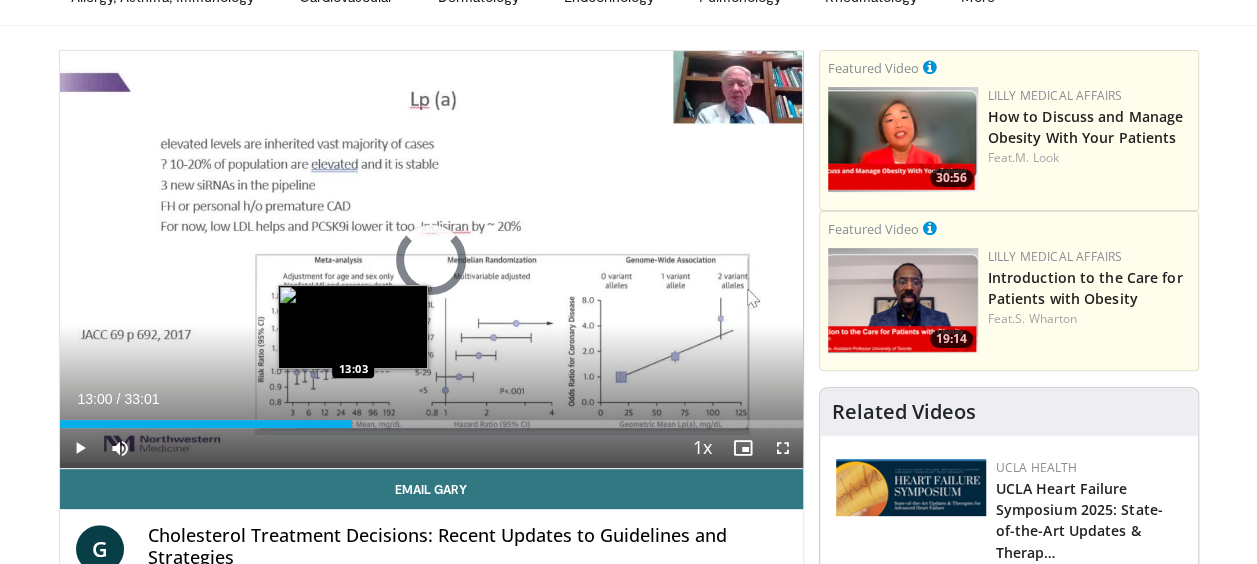 click on "Loaded :  31.79% 13:00 13:03" at bounding box center (431, 424) 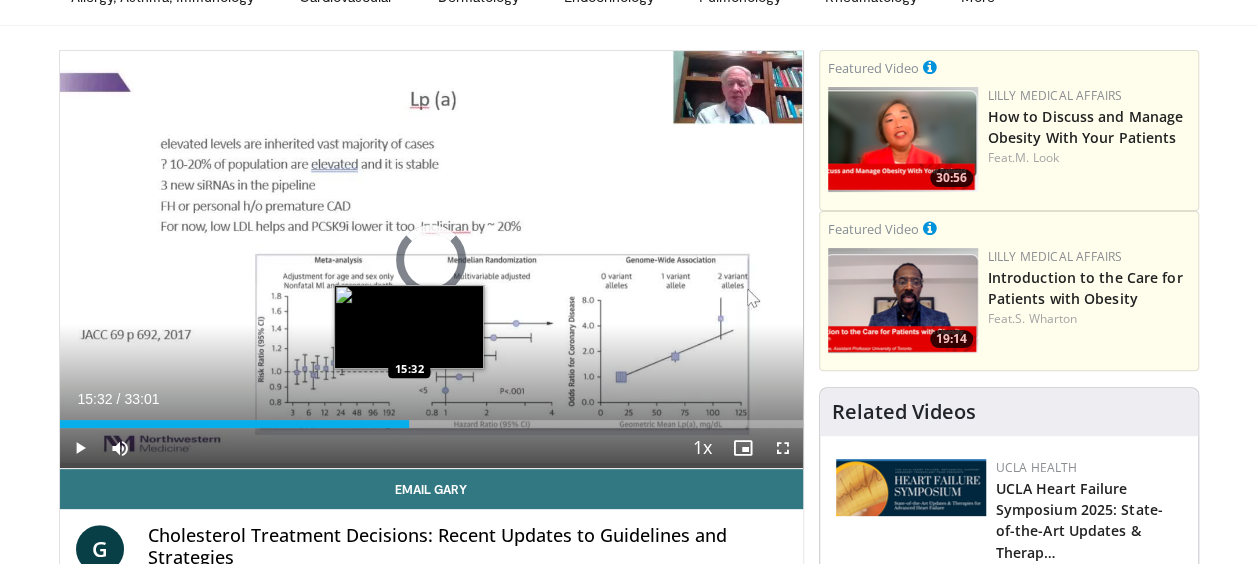 click on "Loaded :  0.00% 13:04 15:32" at bounding box center (431, 418) 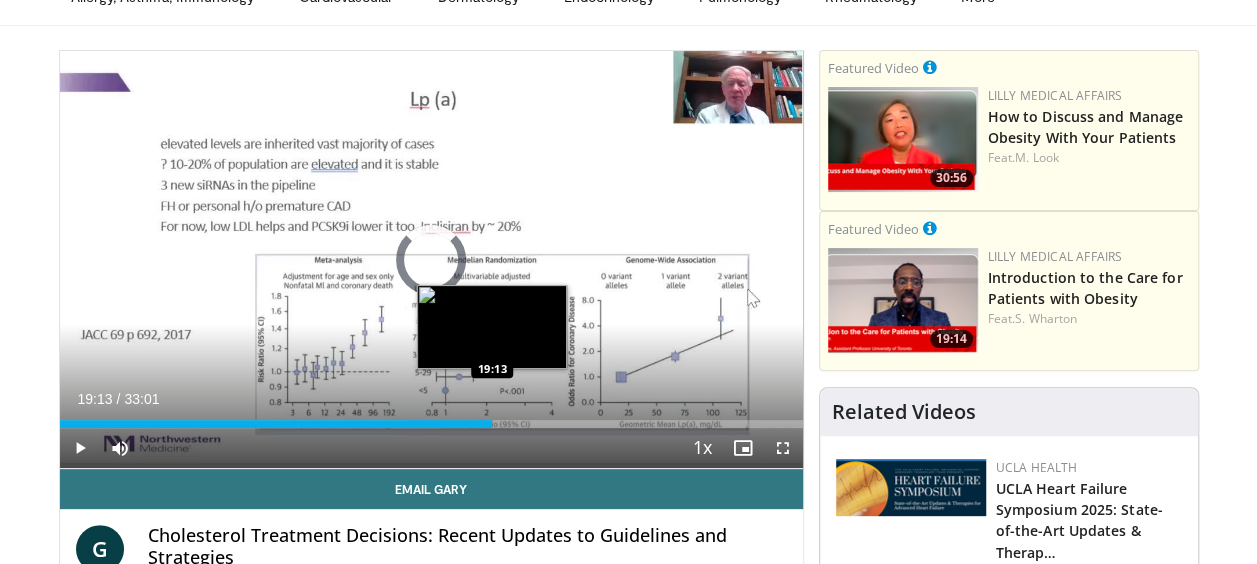 click on "Loaded :  51.06% 15:50 19:13" at bounding box center [431, 424] 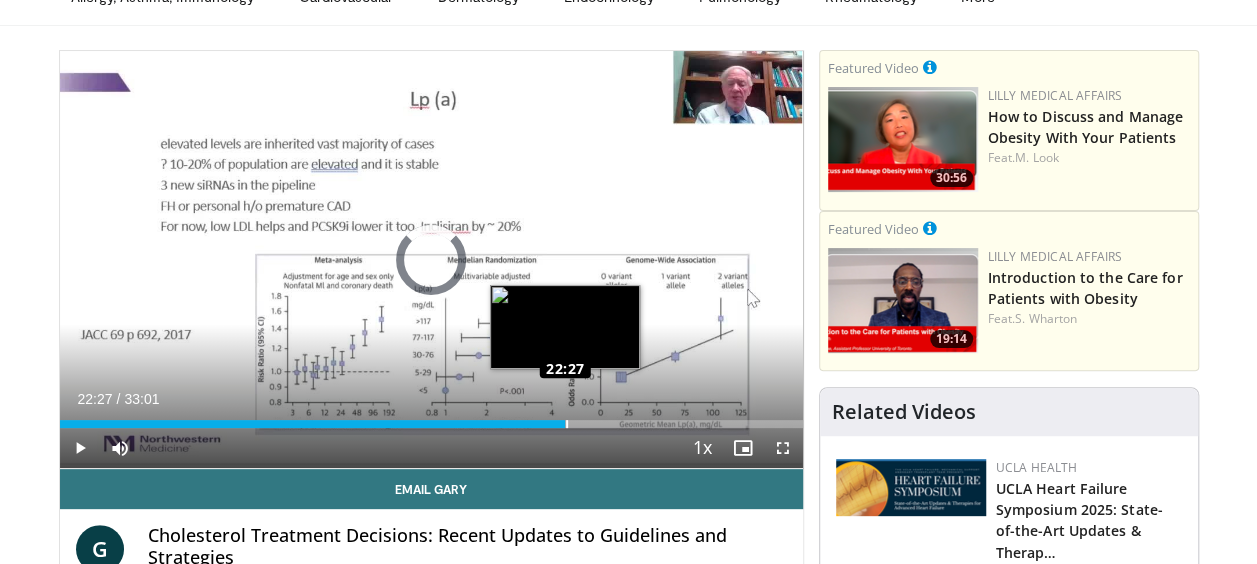click on "Loaded :  0.00% 22:27 22:27" at bounding box center (431, 424) 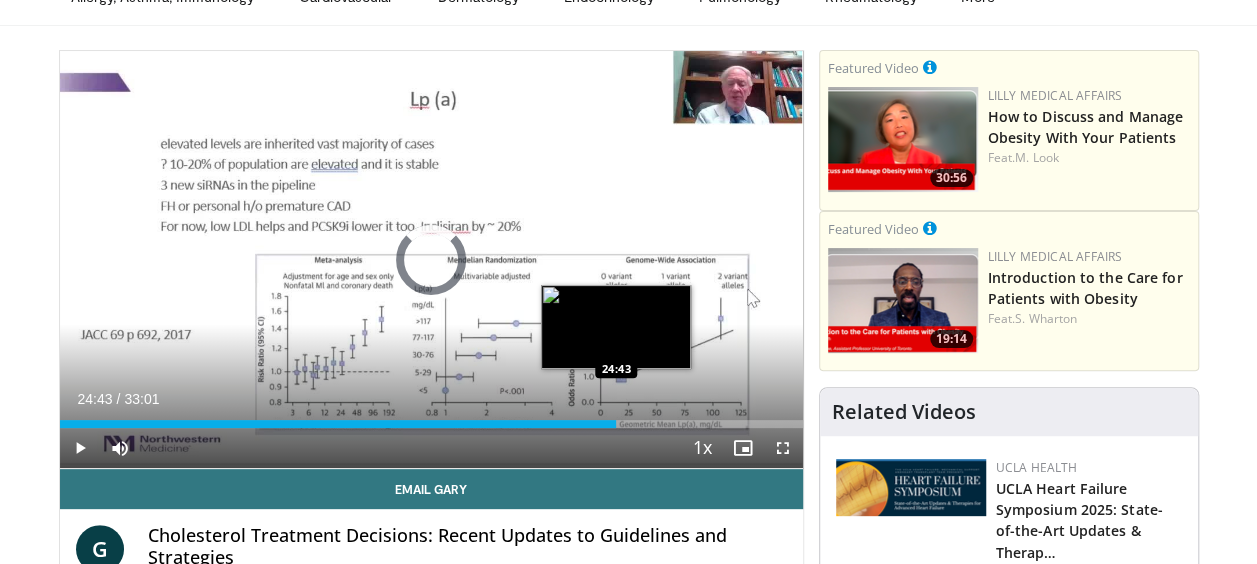 click on "Loaded :  0.00% 22:51 24:43" at bounding box center [431, 424] 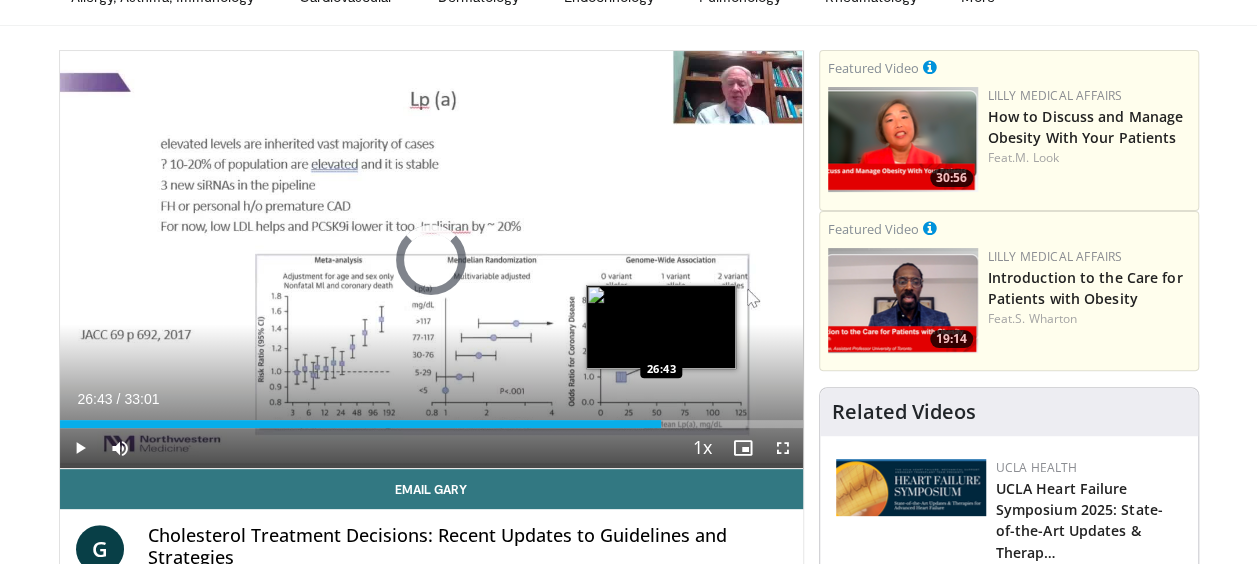 click on "Loaded :  78.72% 26:43 26:43" at bounding box center (431, 418) 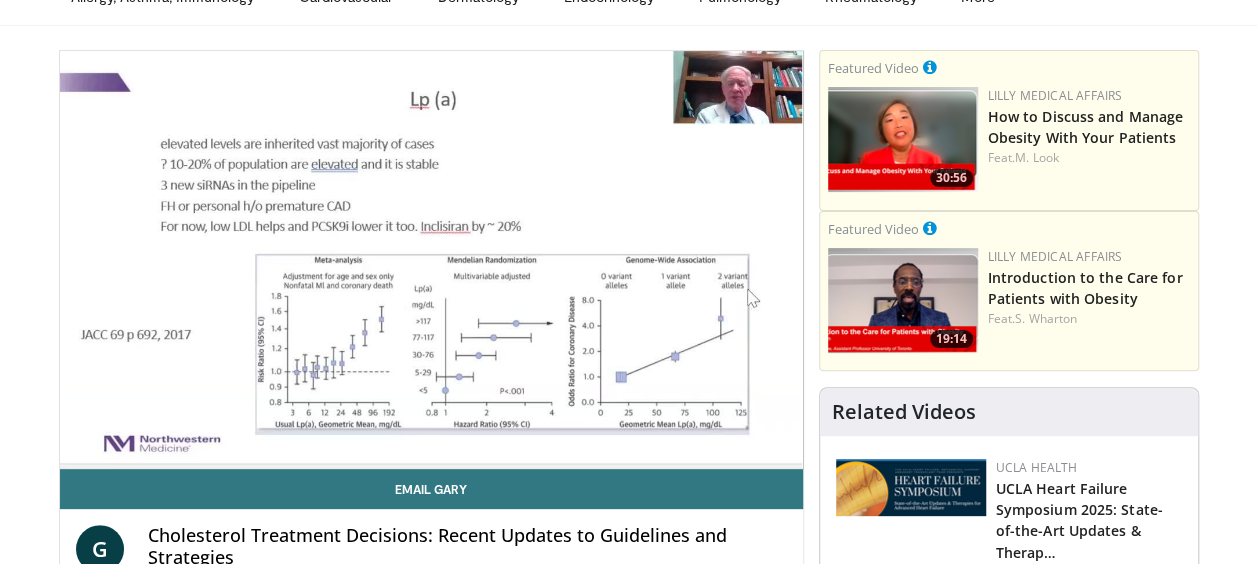 click on "10 seconds
Tap to unmute" at bounding box center (431, 259) 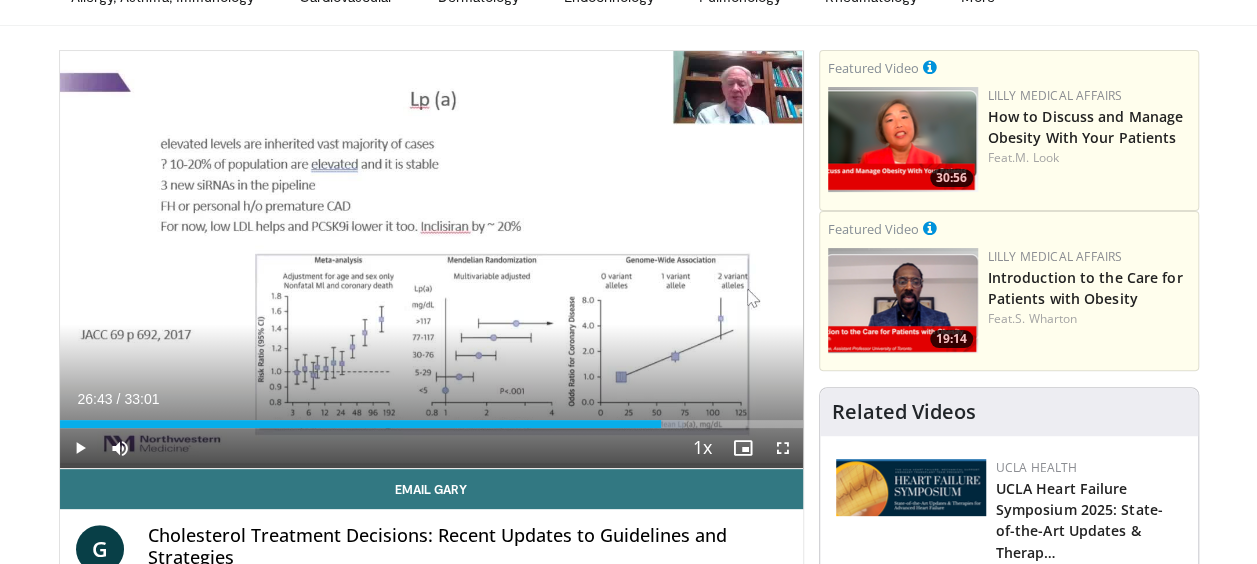 drag, startPoint x: 661, startPoint y: 416, endPoint x: 515, endPoint y: 264, distance: 210.76053 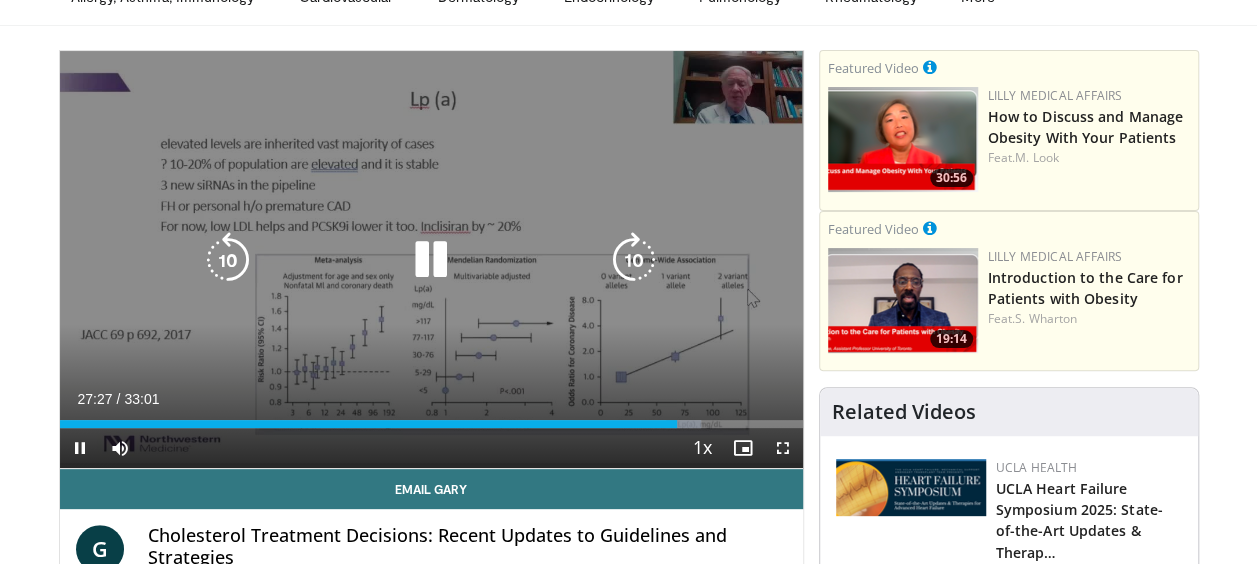 click on "**********" at bounding box center (431, 260) 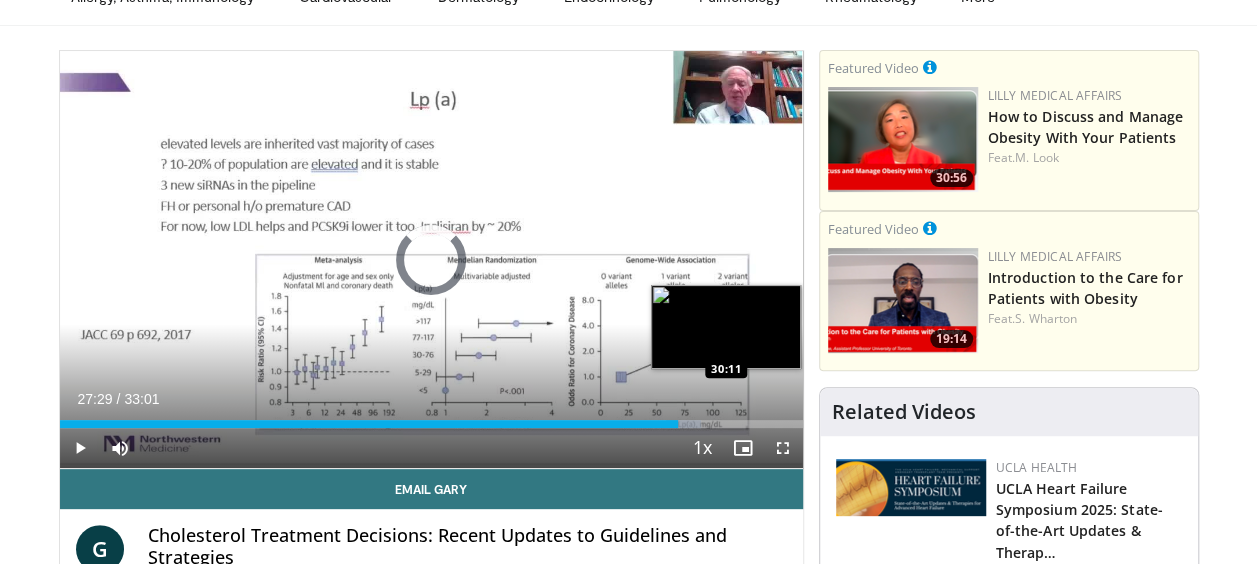 click on "Loaded :  86.29% 27:29 30:11" at bounding box center [431, 424] 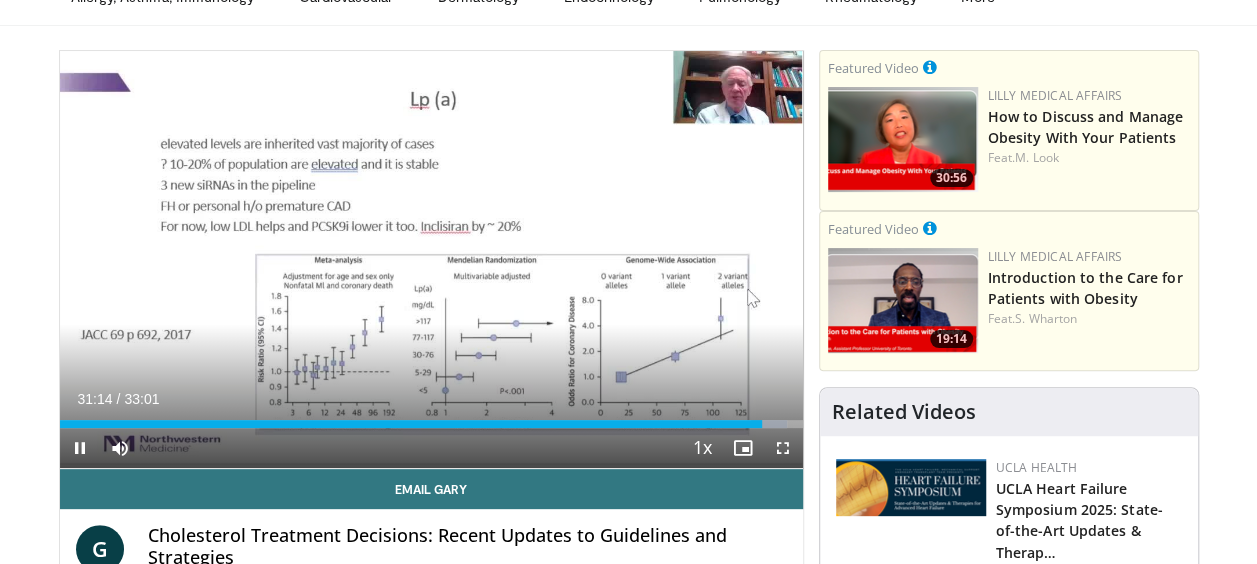 click on "**********" at bounding box center (431, 260) 